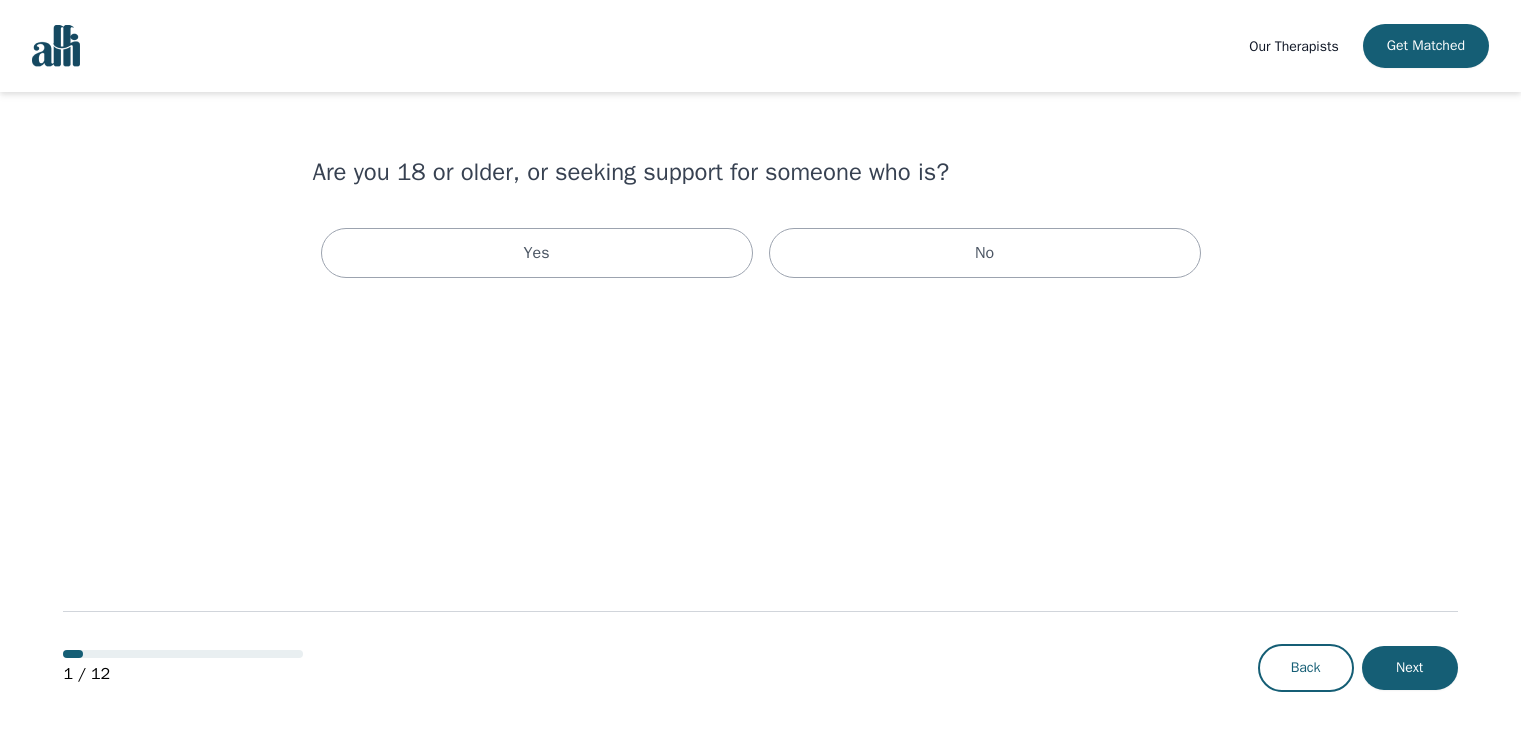 scroll, scrollTop: 0, scrollLeft: 0, axis: both 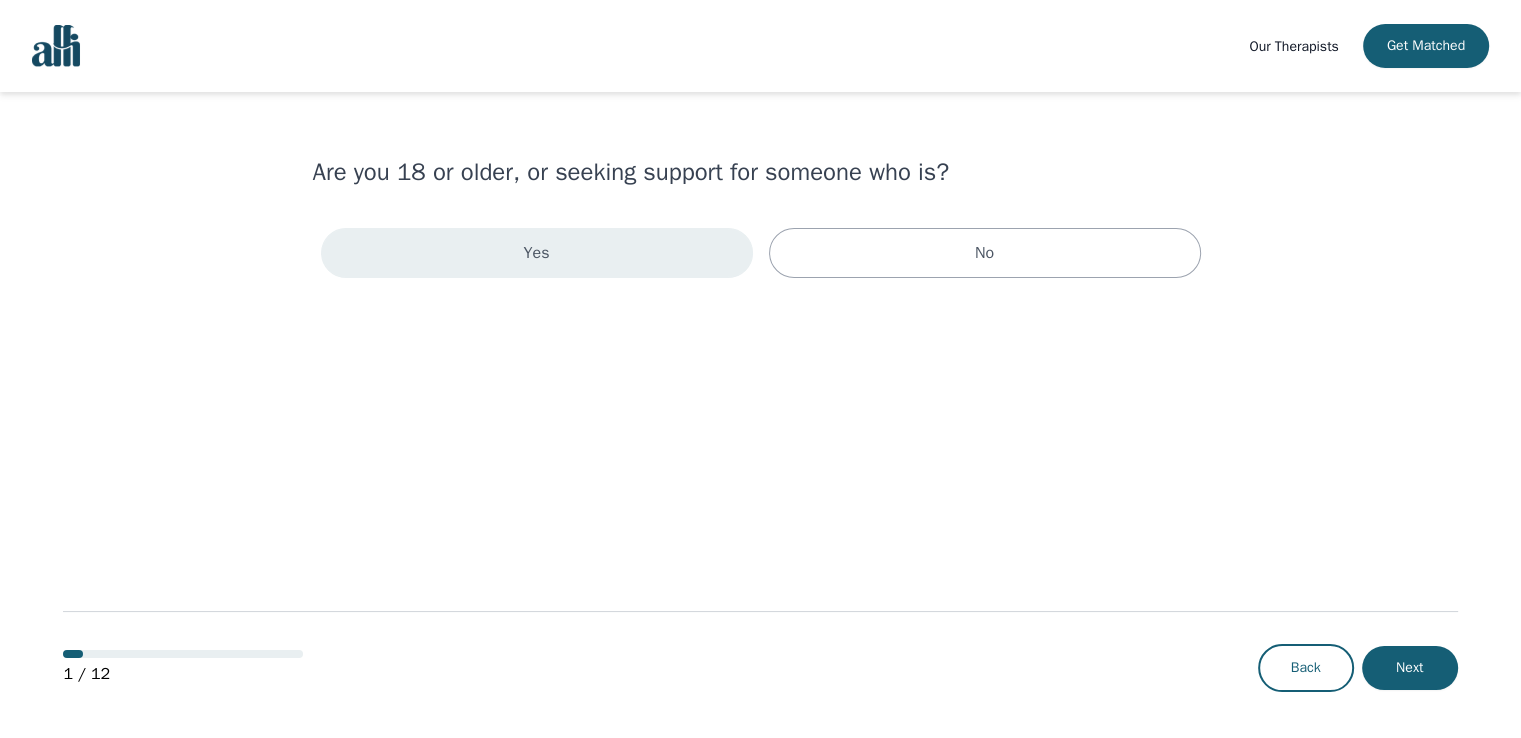 click on "Yes" at bounding box center [537, 253] 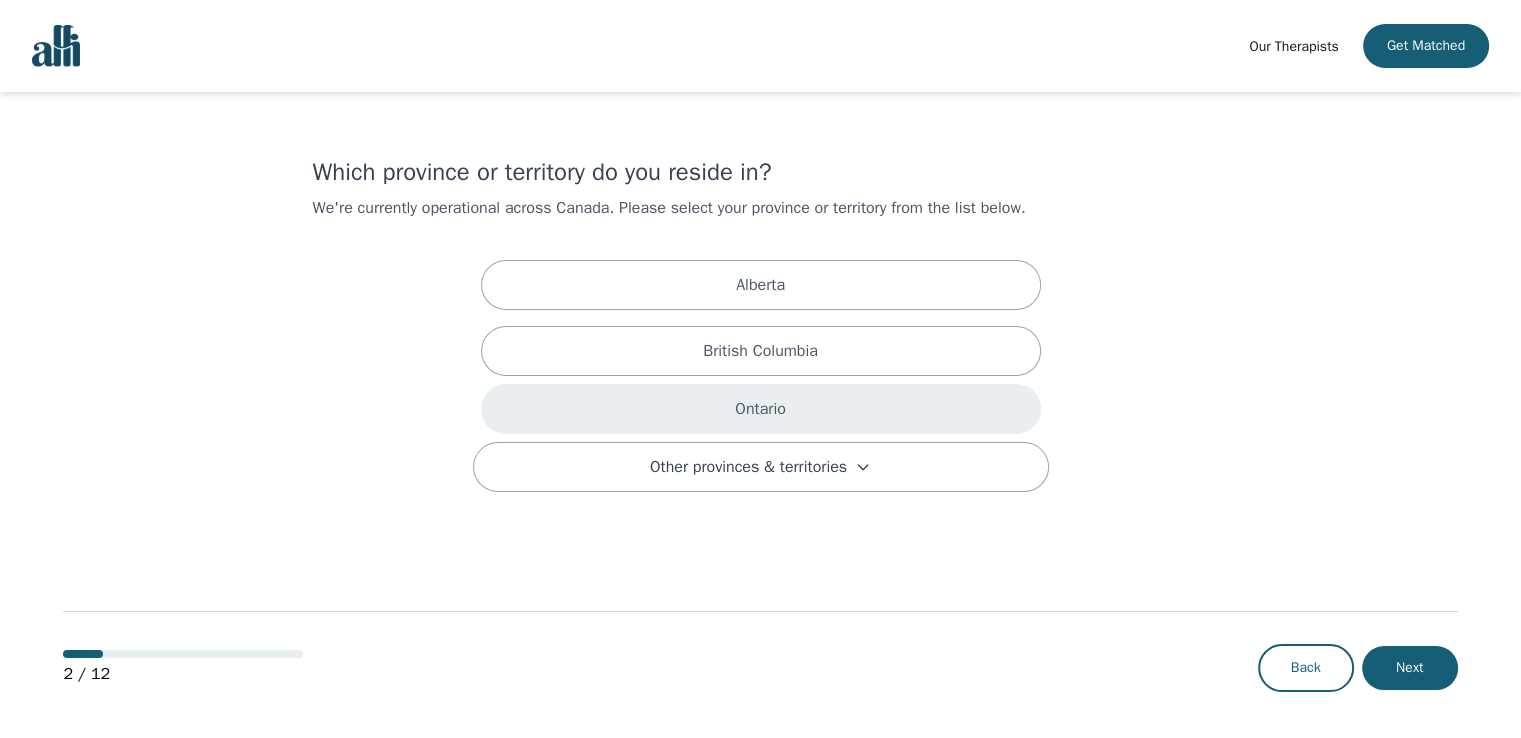 click on "Ontario" at bounding box center [761, 409] 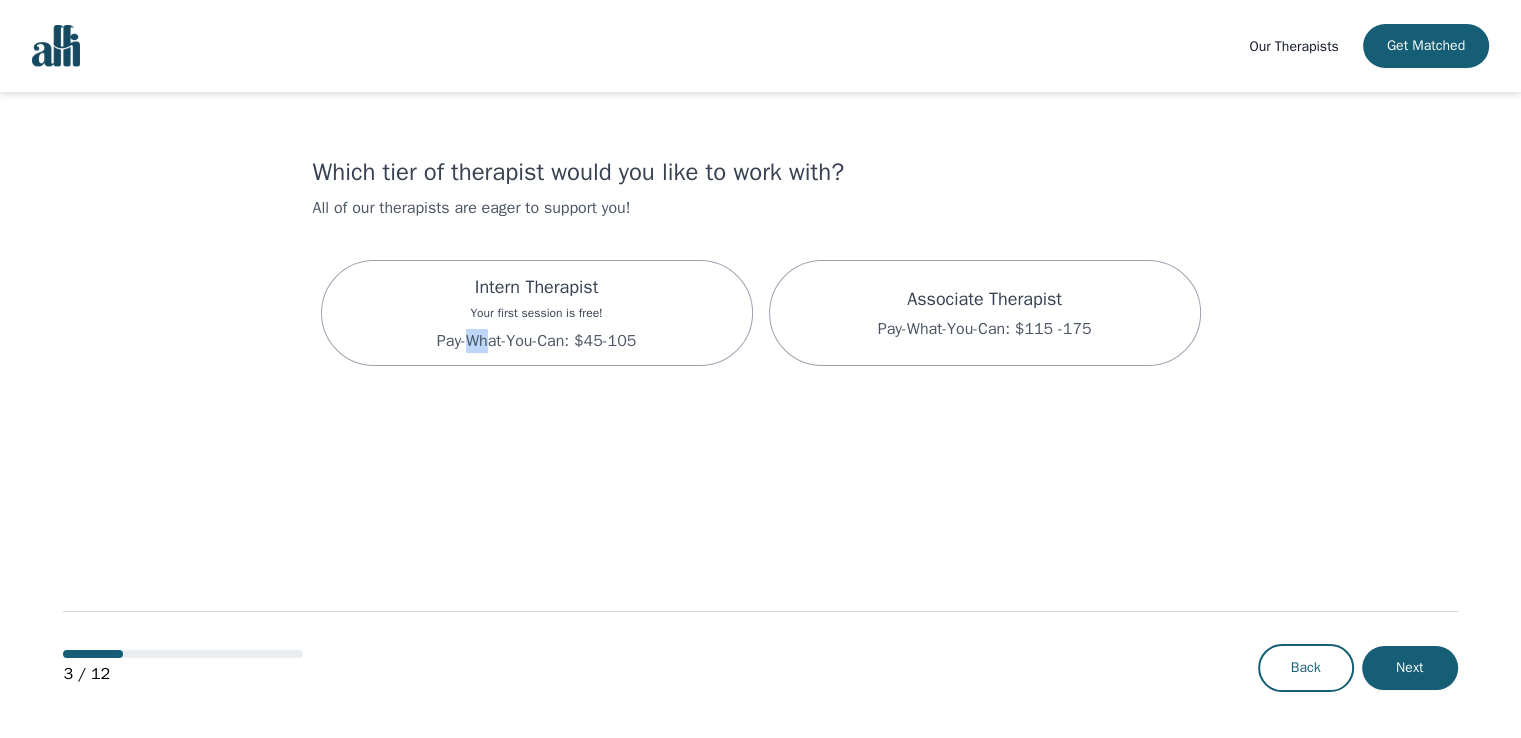 drag, startPoint x: 468, startPoint y: 409, endPoint x: 490, endPoint y: 423, distance: 26.076809 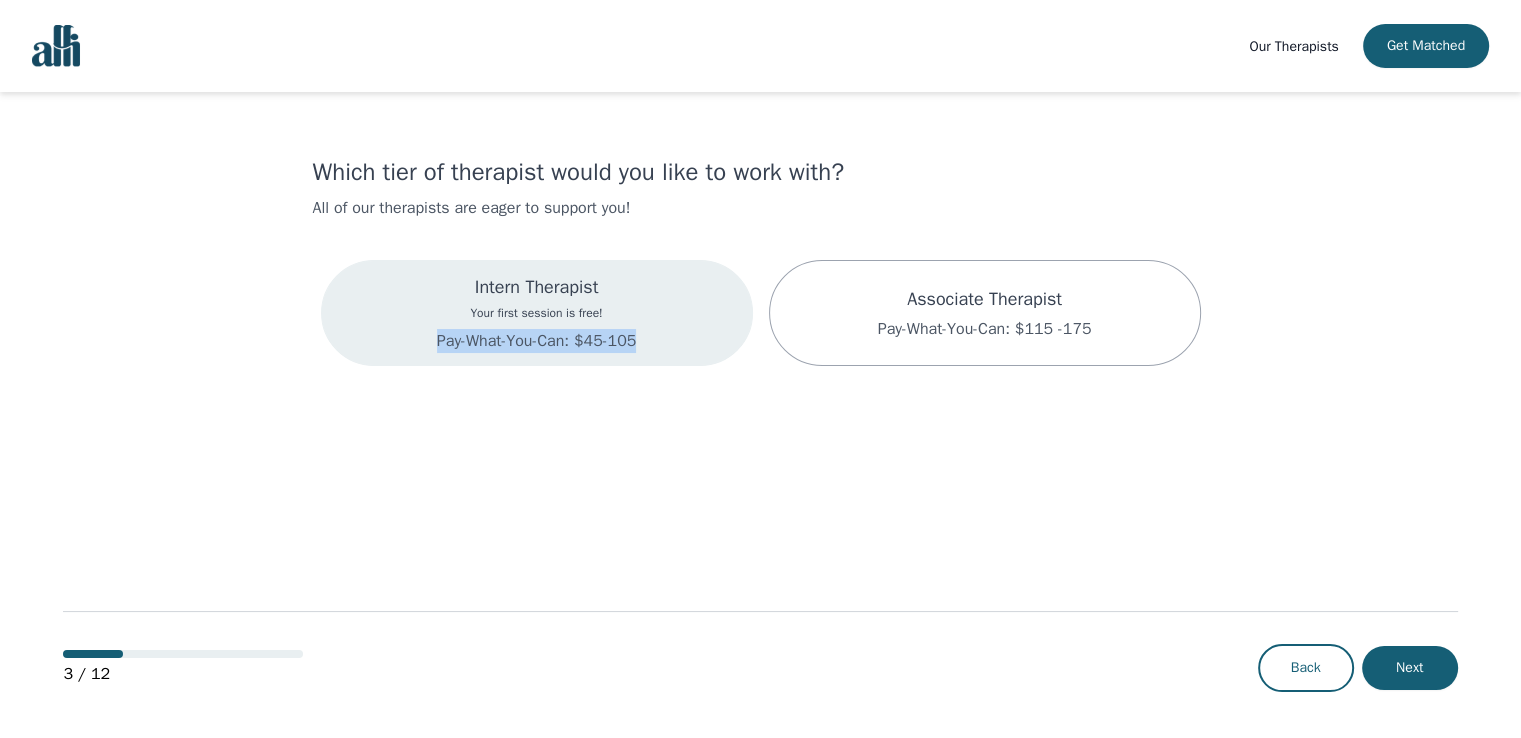 drag, startPoint x: 436, startPoint y: 412, endPoint x: 640, endPoint y: 354, distance: 212.08488 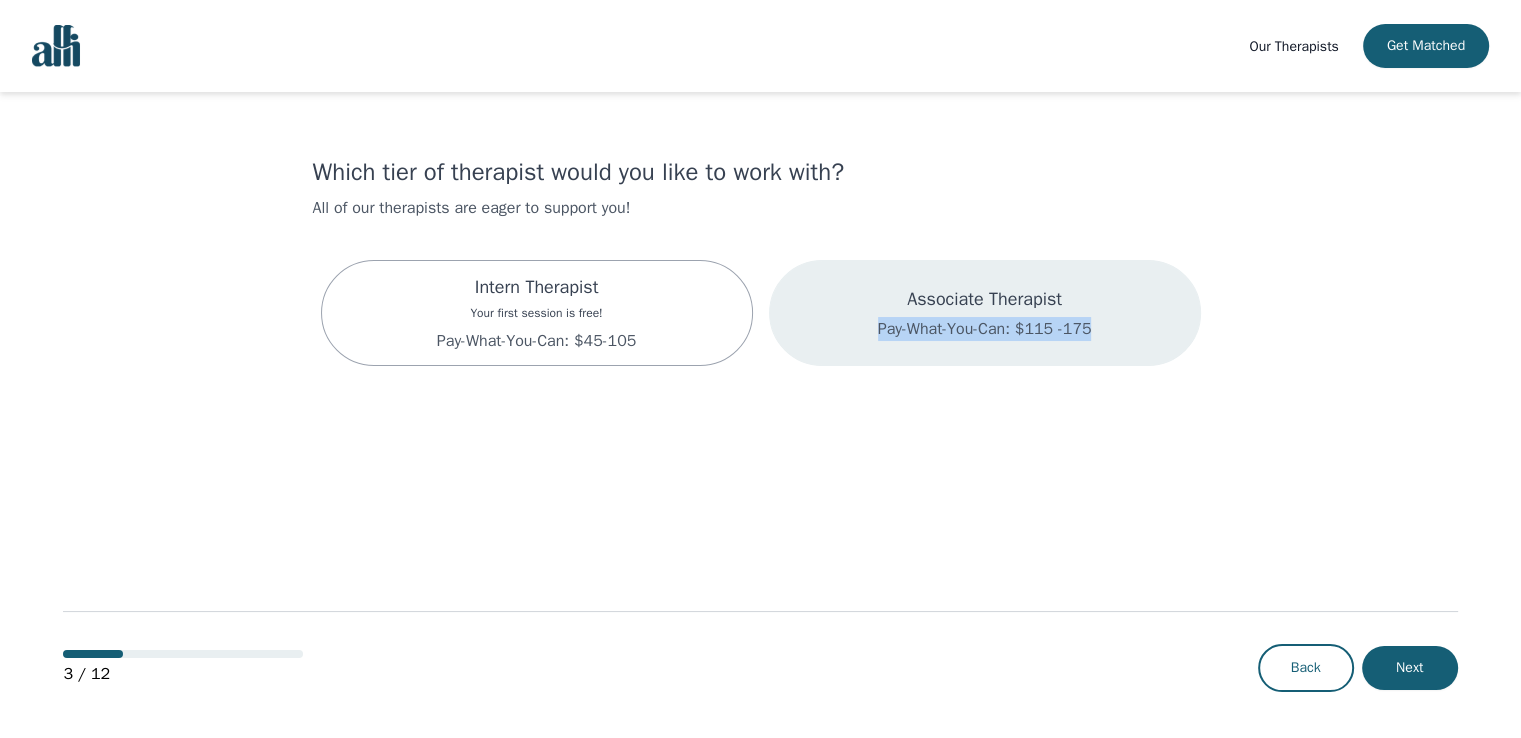 drag, startPoint x: 884, startPoint y: 416, endPoint x: 1146, endPoint y: 334, distance: 274.53232 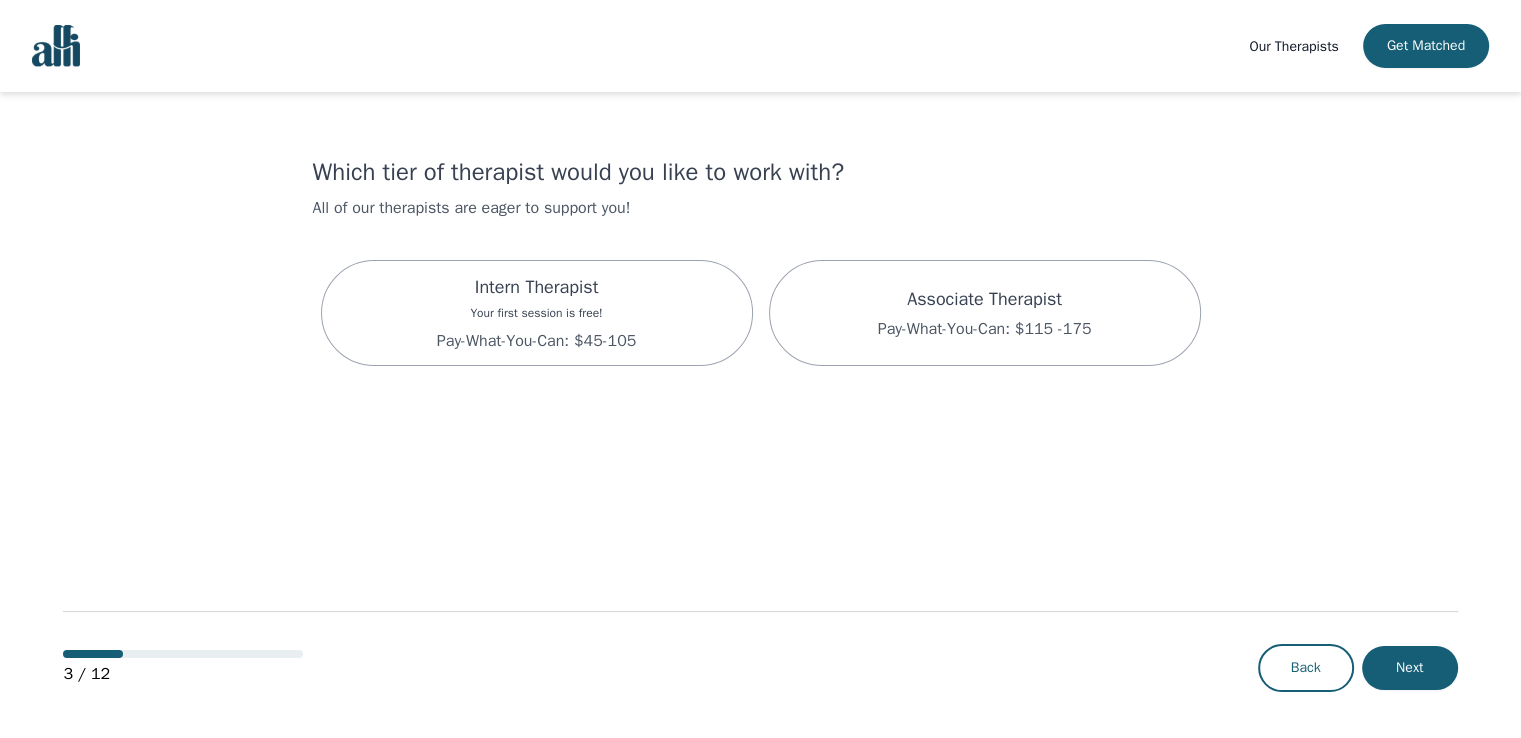 click on "Which tier of therapist would you like to work with? All of our therapists are eager to support you! Intern Therapist Your first session is free! Pay-What-You-Can: $45-105 Associate Therapist Pay-What-You-Can: $115 -175 3 / 12 Back Next" at bounding box center (760, 416) 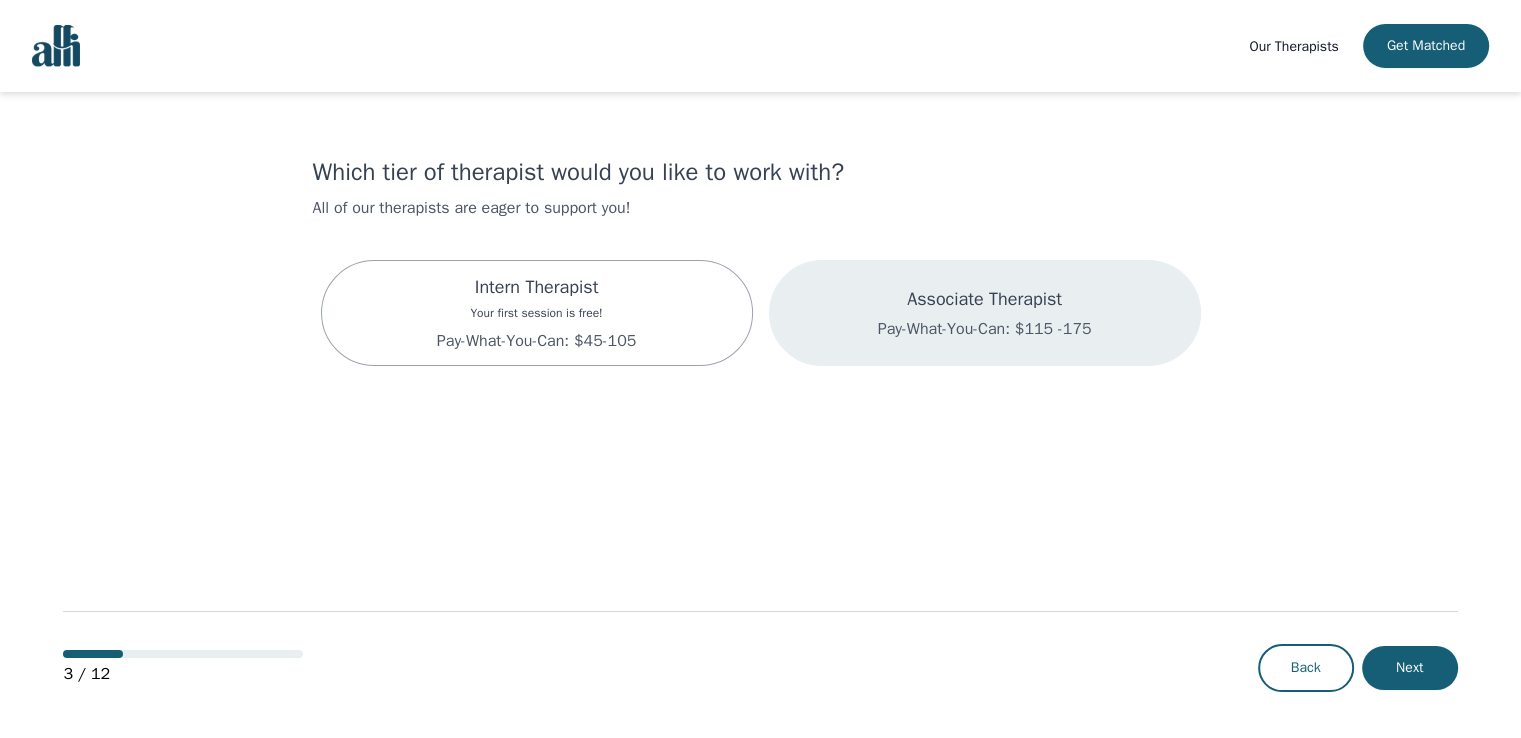click on "Pay-What-You-Can: $115 -175" at bounding box center [985, 329] 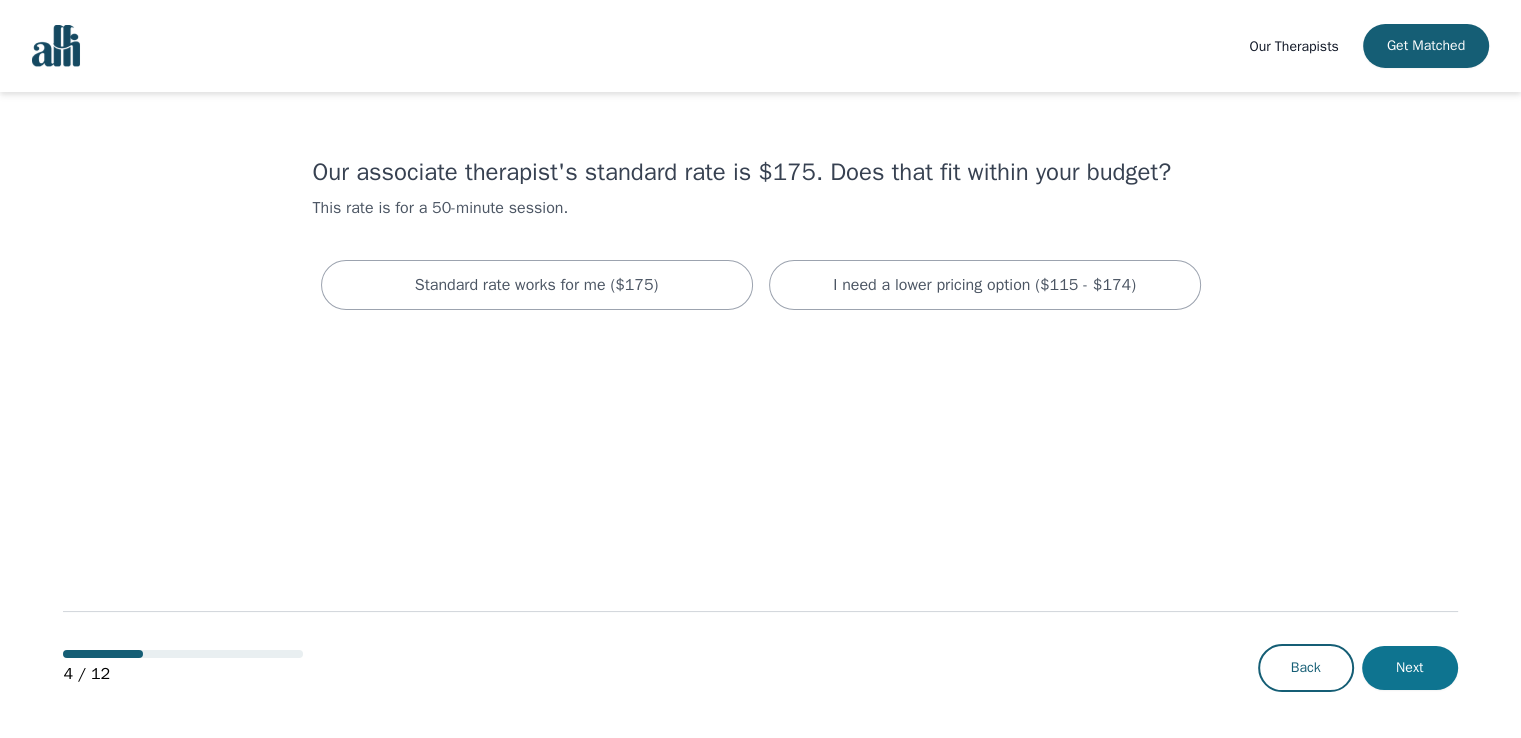 click on "Next" at bounding box center [1410, 668] 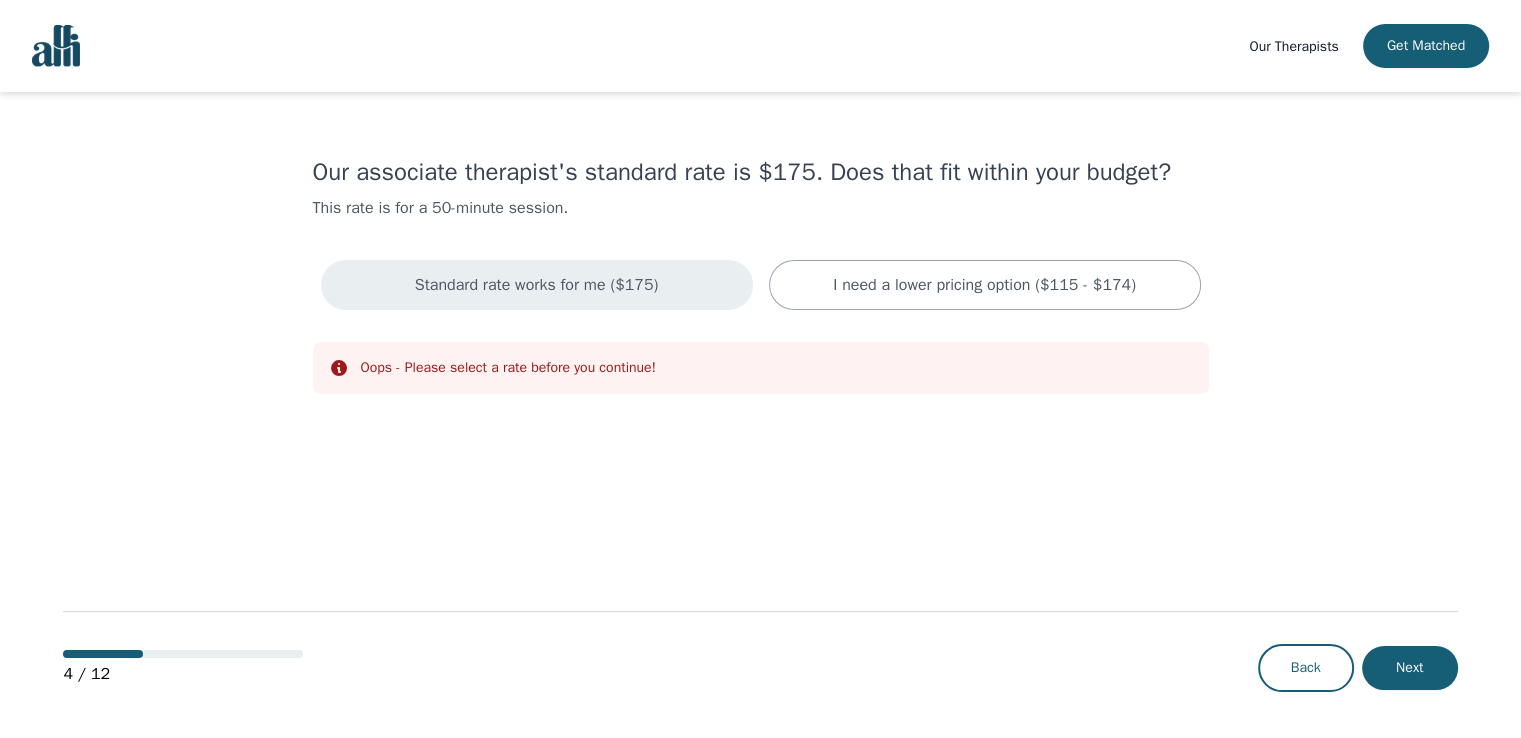 click on "Standard rate works for me ($175)" at bounding box center [537, 285] 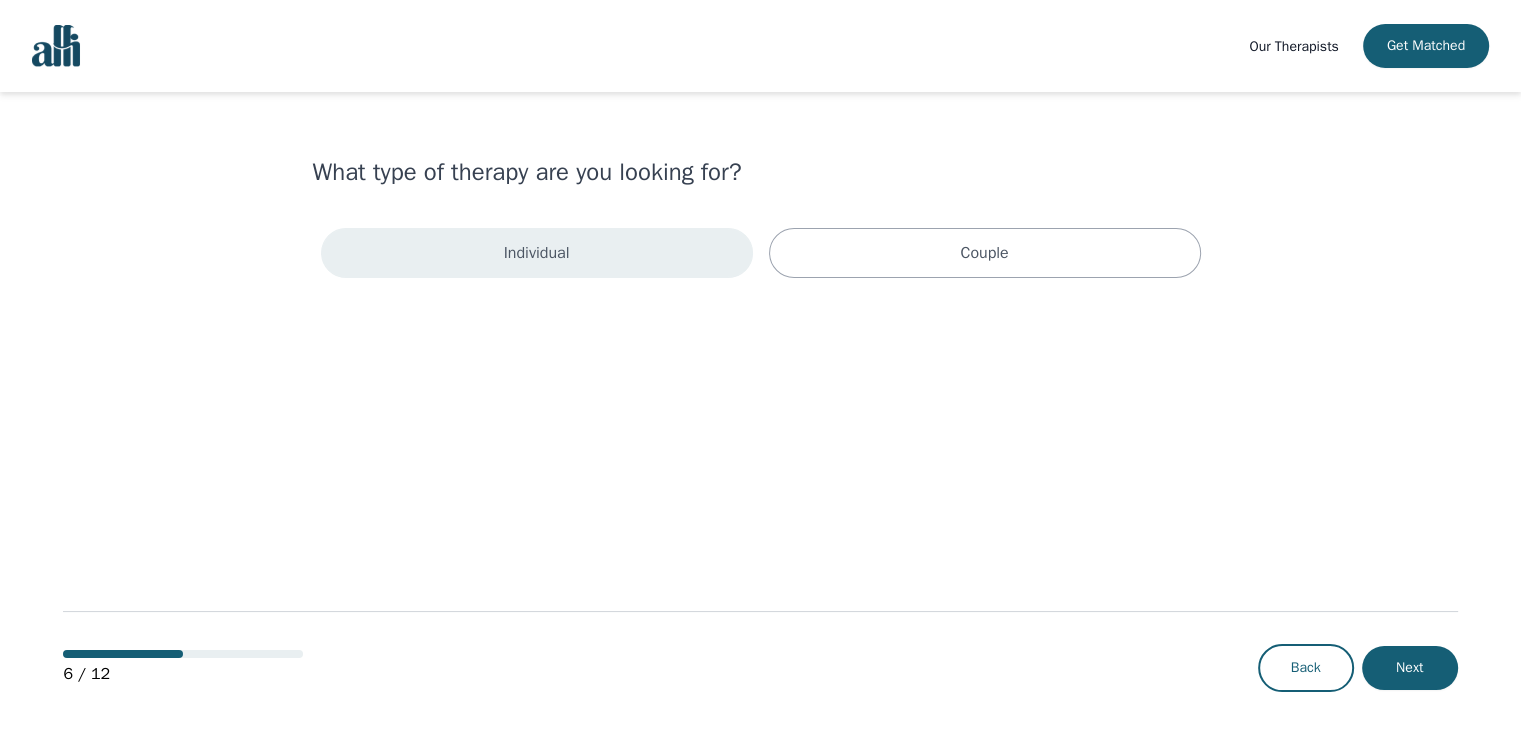 click on "Individual" at bounding box center [537, 253] 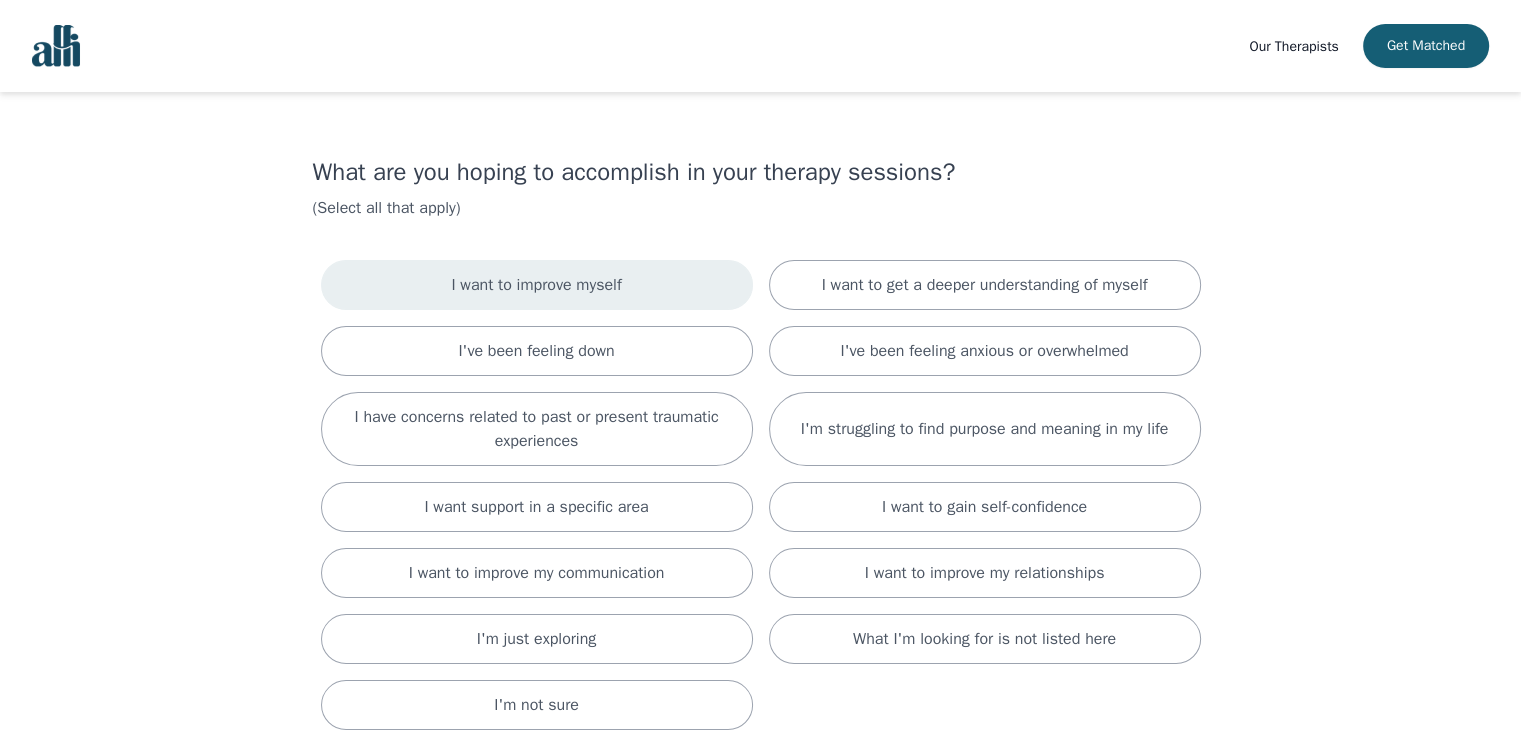 click on "I want to improve myself" at bounding box center (536, 285) 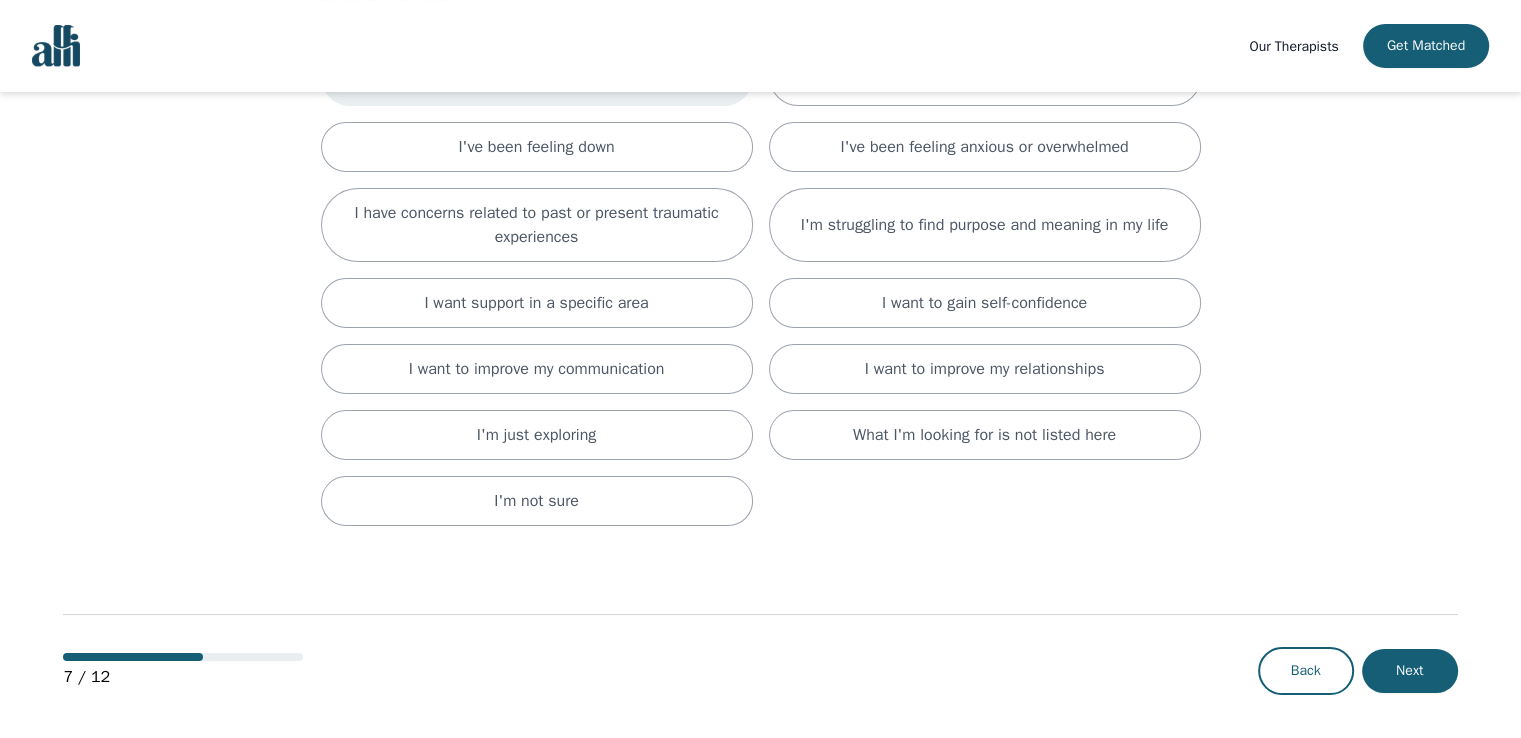 scroll, scrollTop: 213, scrollLeft: 0, axis: vertical 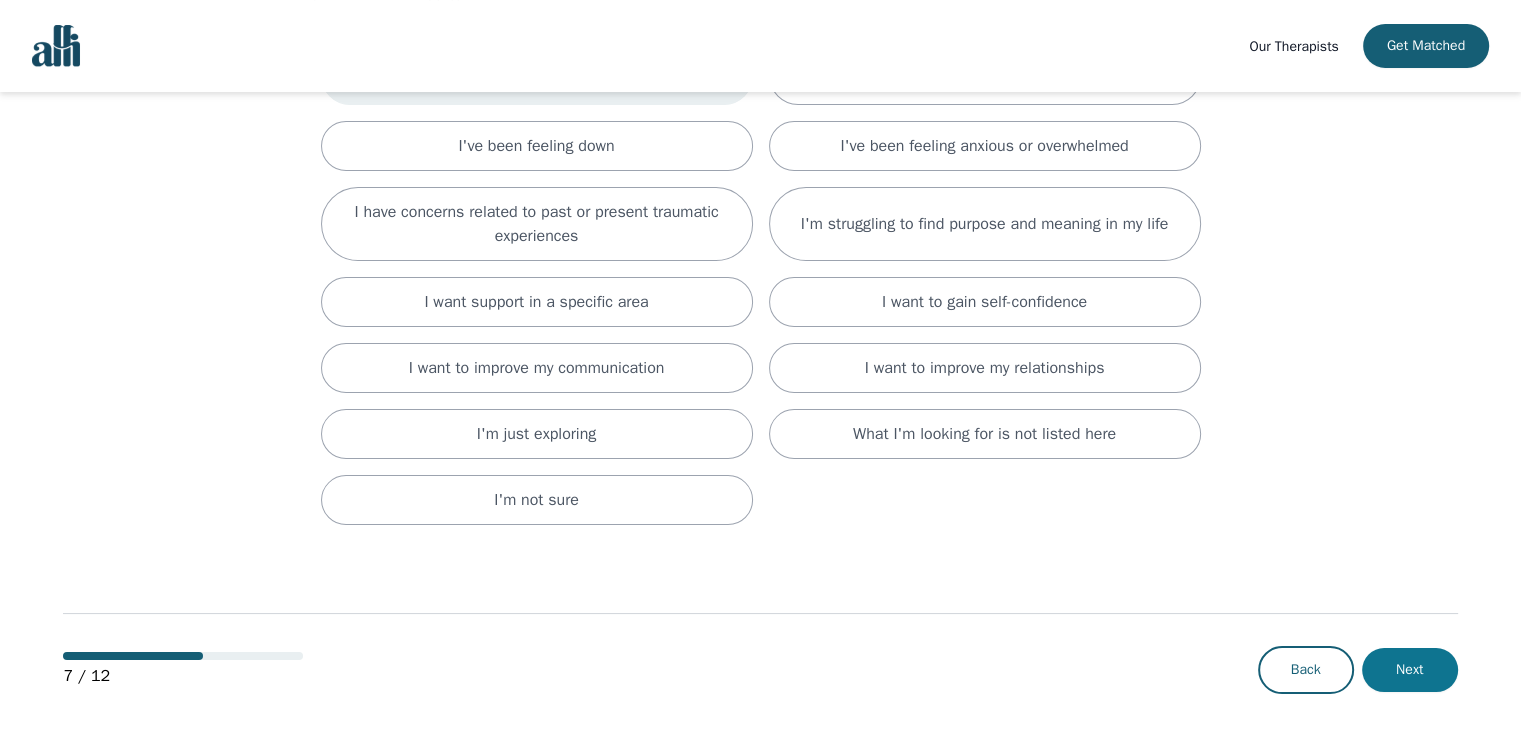 click on "Next" at bounding box center (1410, 670) 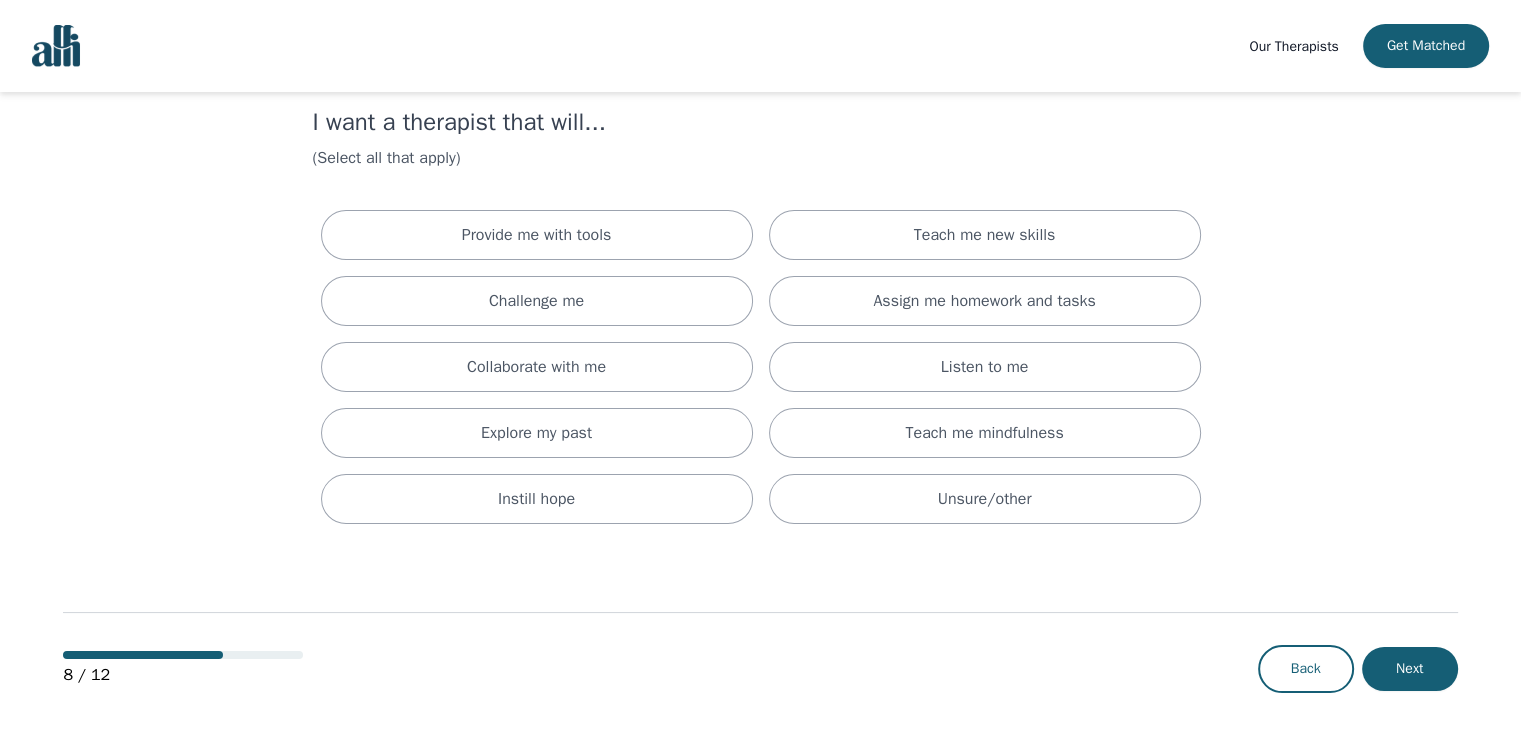 scroll, scrollTop: 0, scrollLeft: 0, axis: both 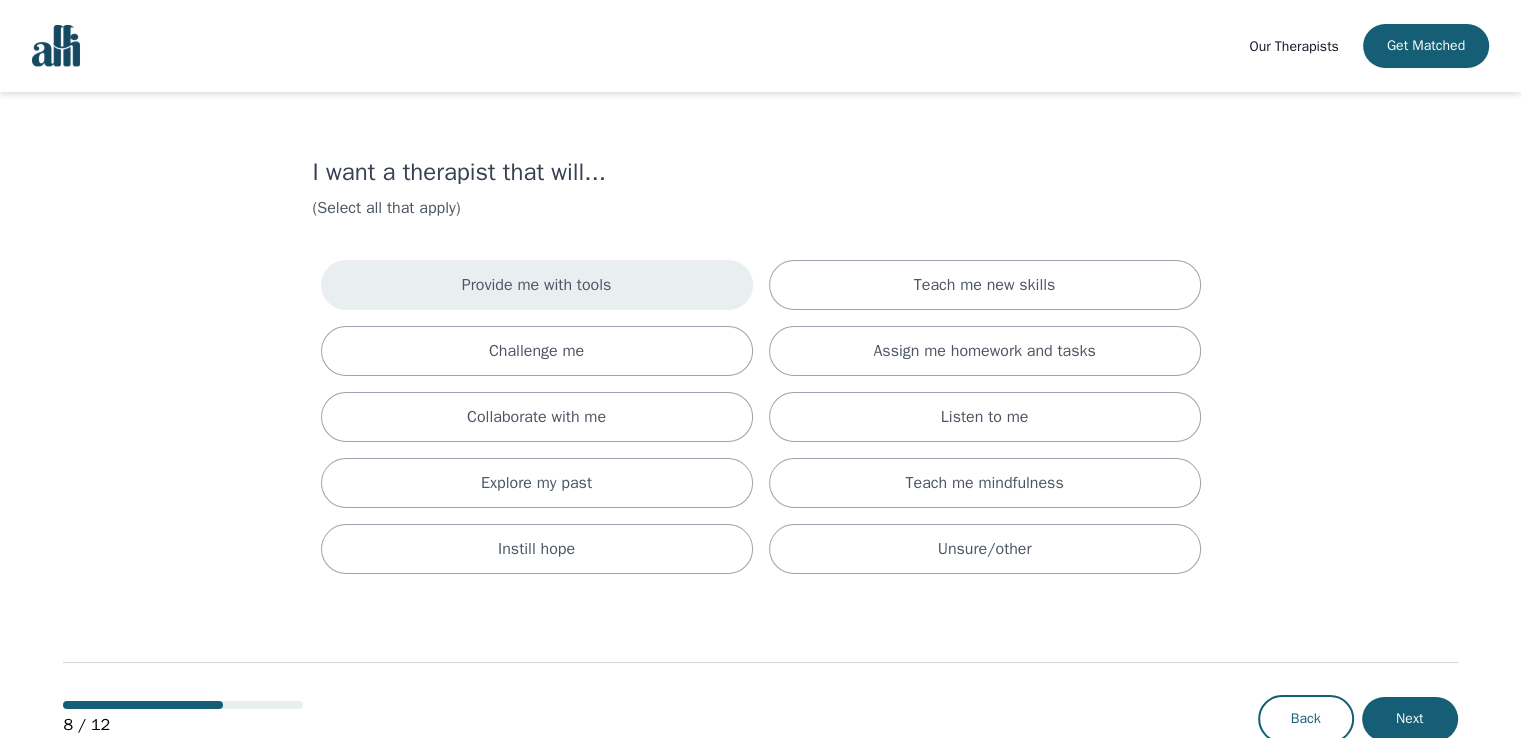 click on "Provide me with tools" at bounding box center [537, 285] 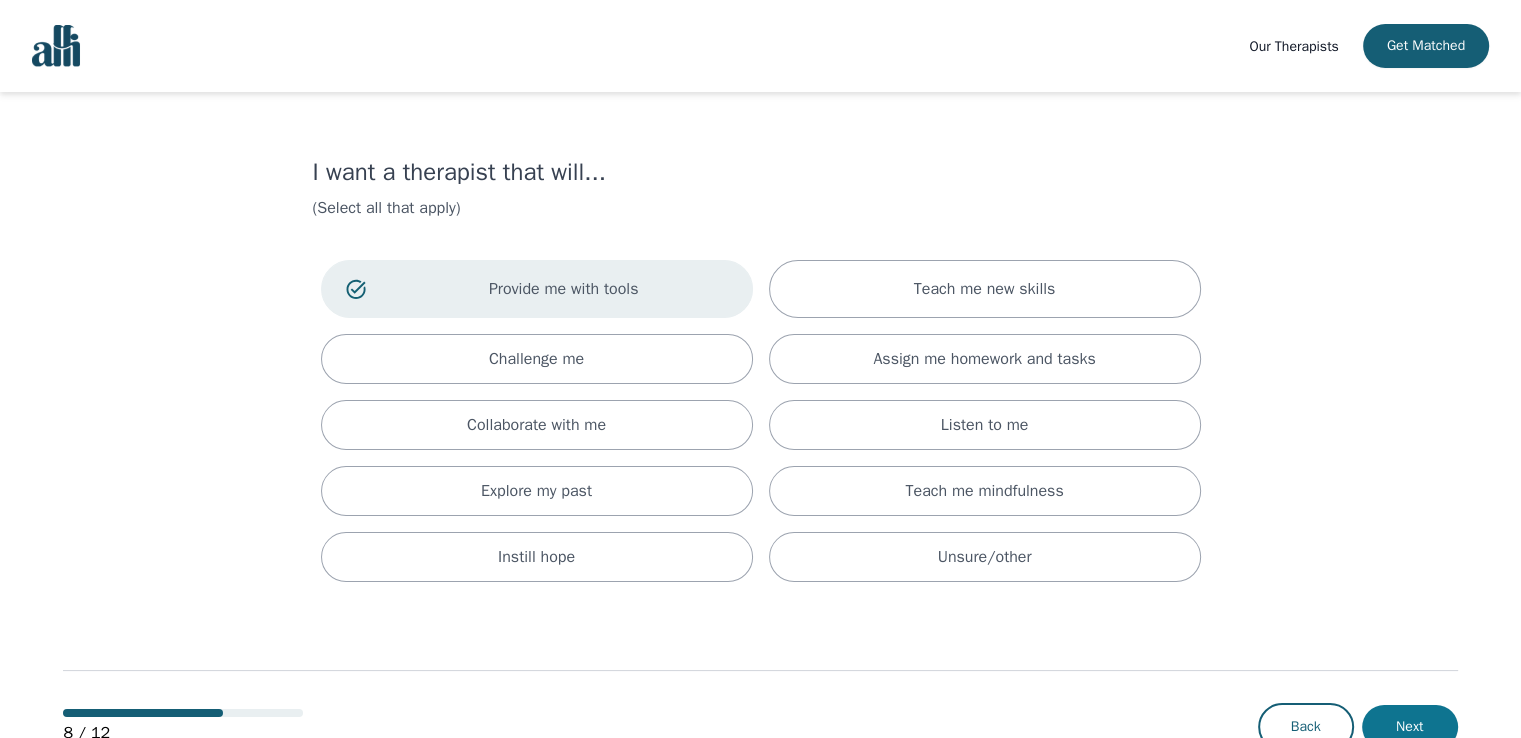 click on "Next" at bounding box center [1410, 727] 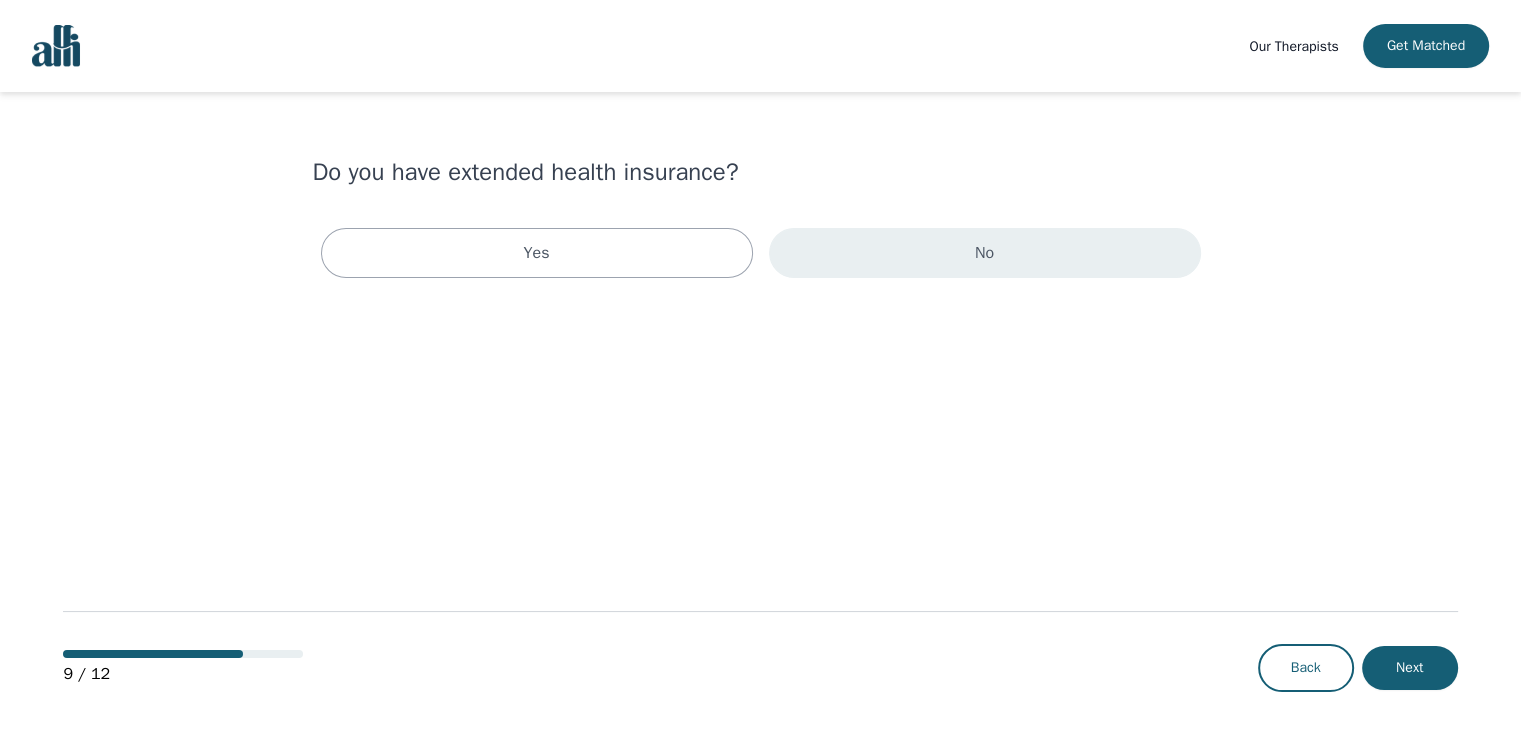 click on "No" at bounding box center (985, 253) 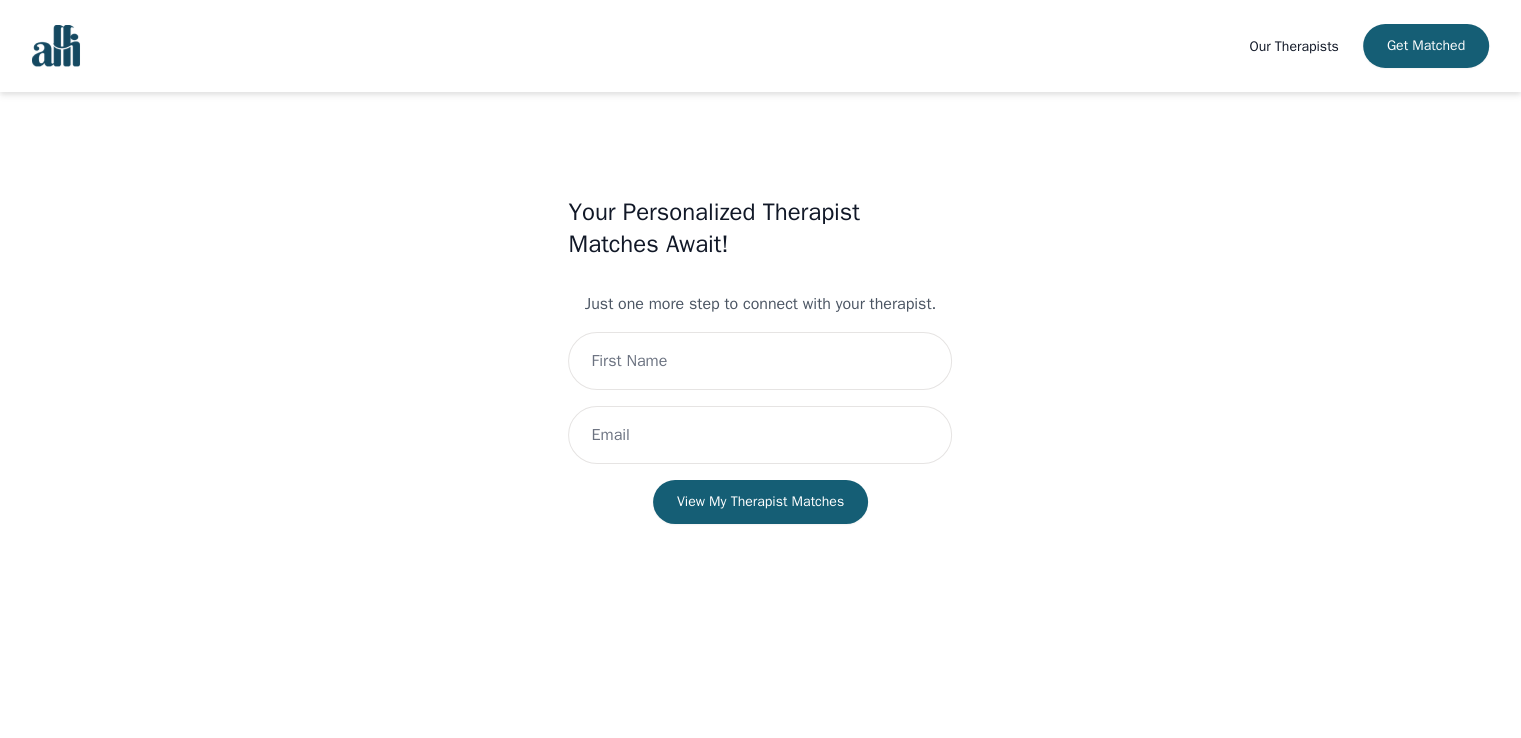 click on "Your Personalized Therapist Matches Await! Just one more step to connect with your therapist. View My Therapist Matches" at bounding box center [760, 380] 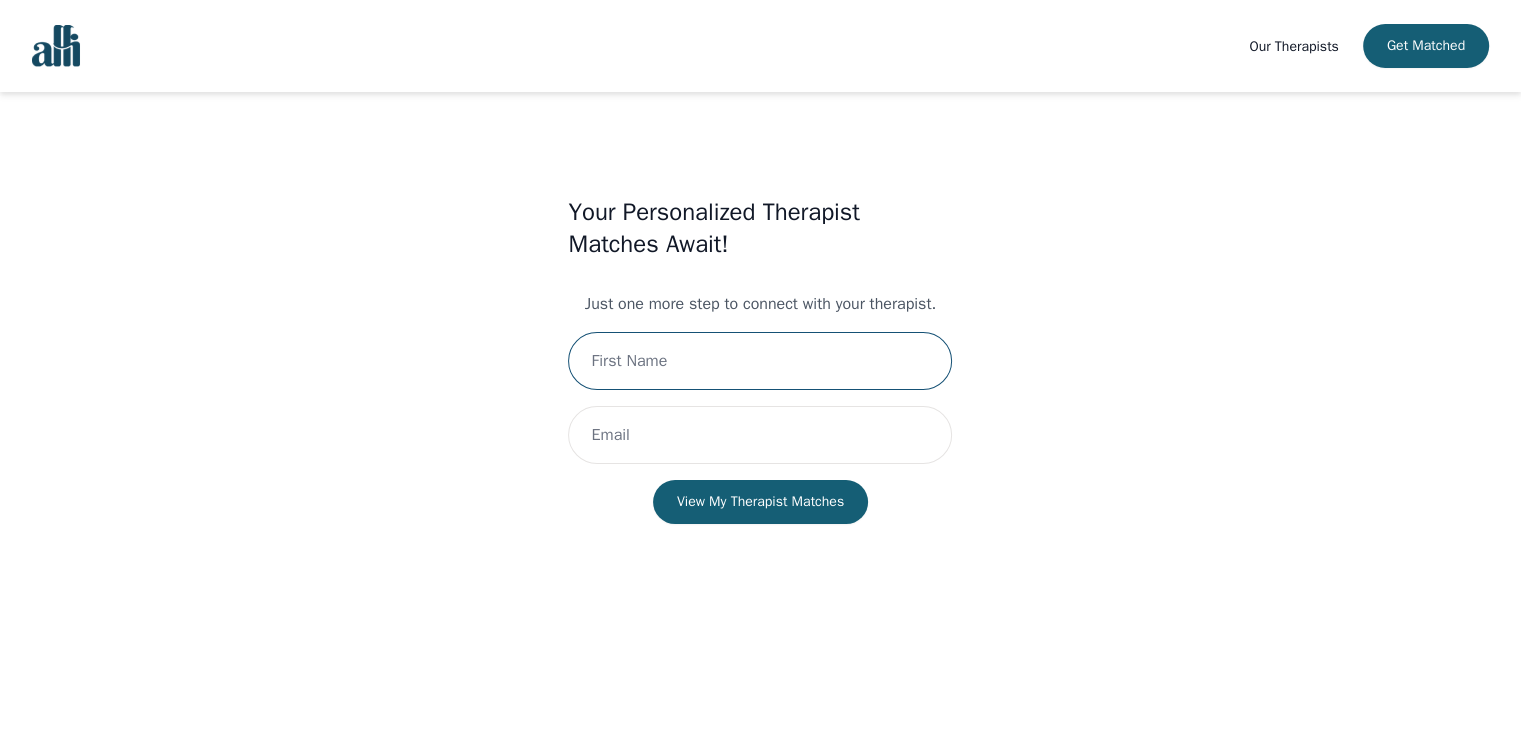 click at bounding box center (760, 361) 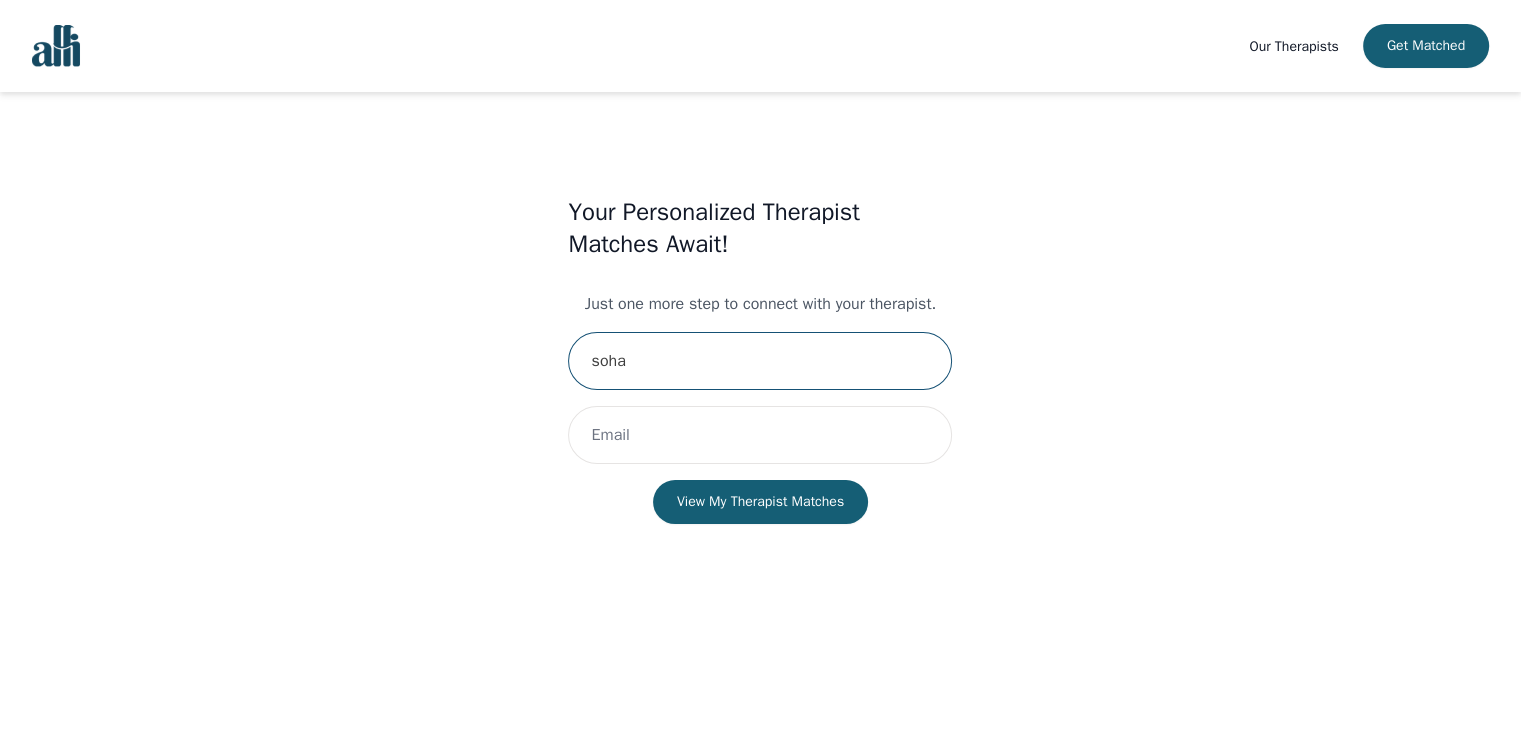 type on "soha" 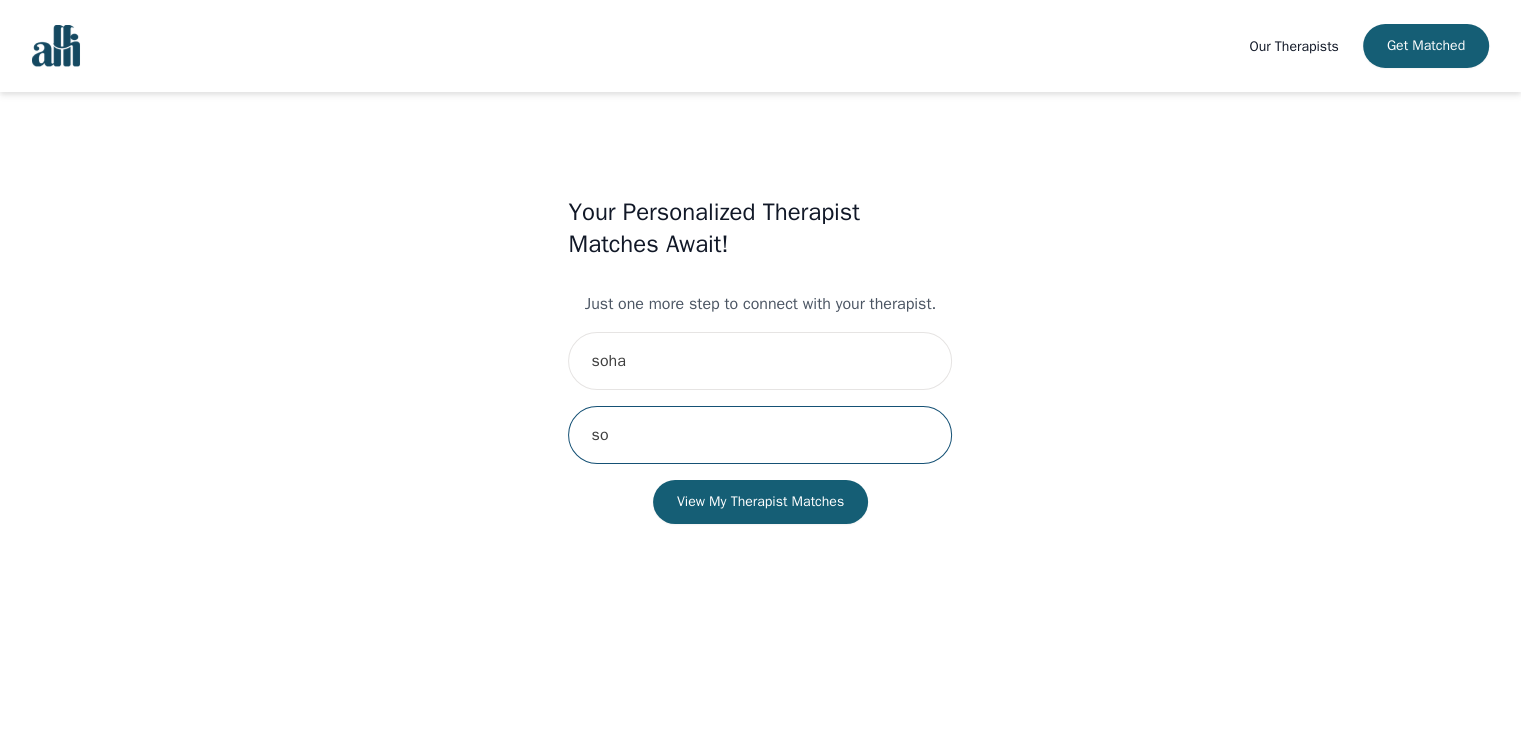 type on "[EMAIL]" 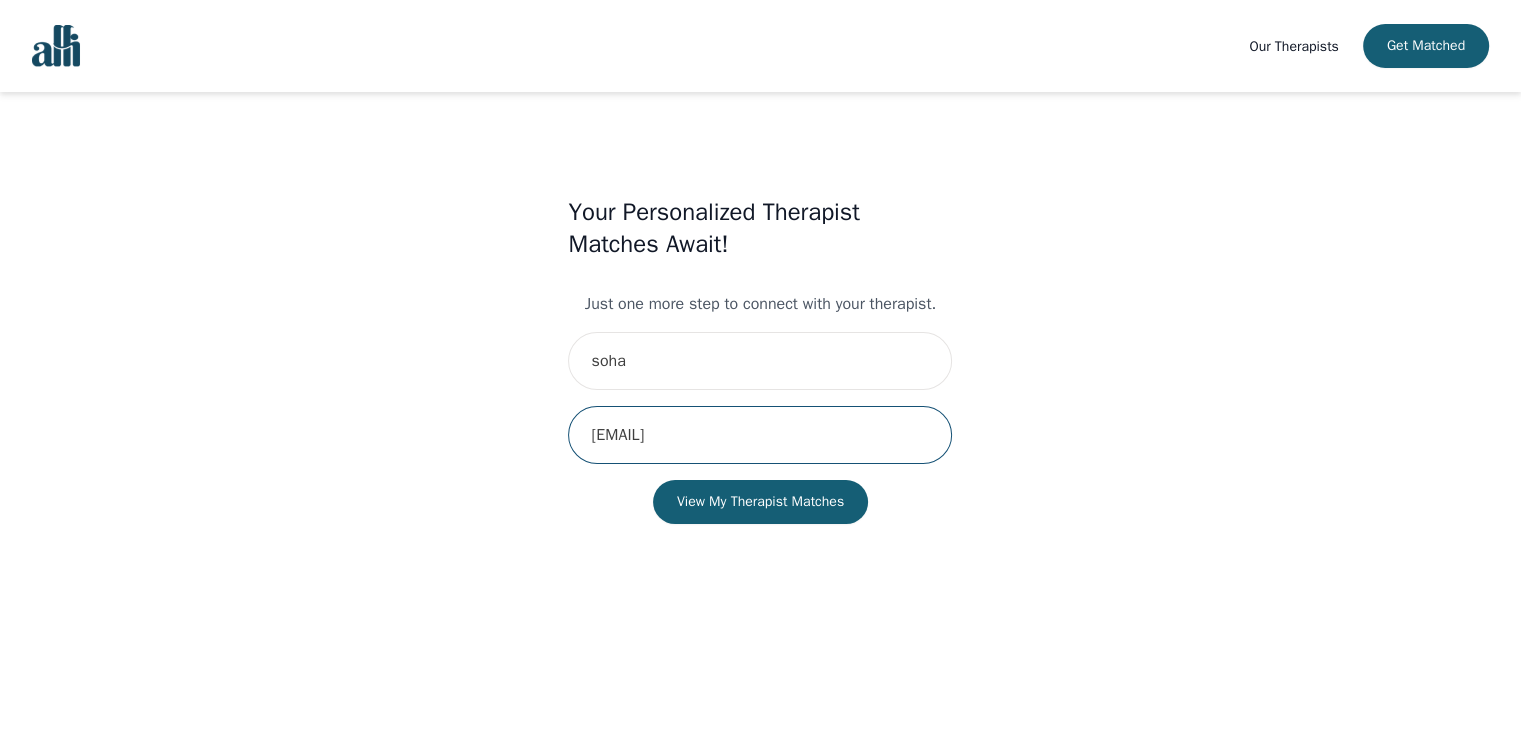 click on "View My Therapist Matches" at bounding box center [760, 502] 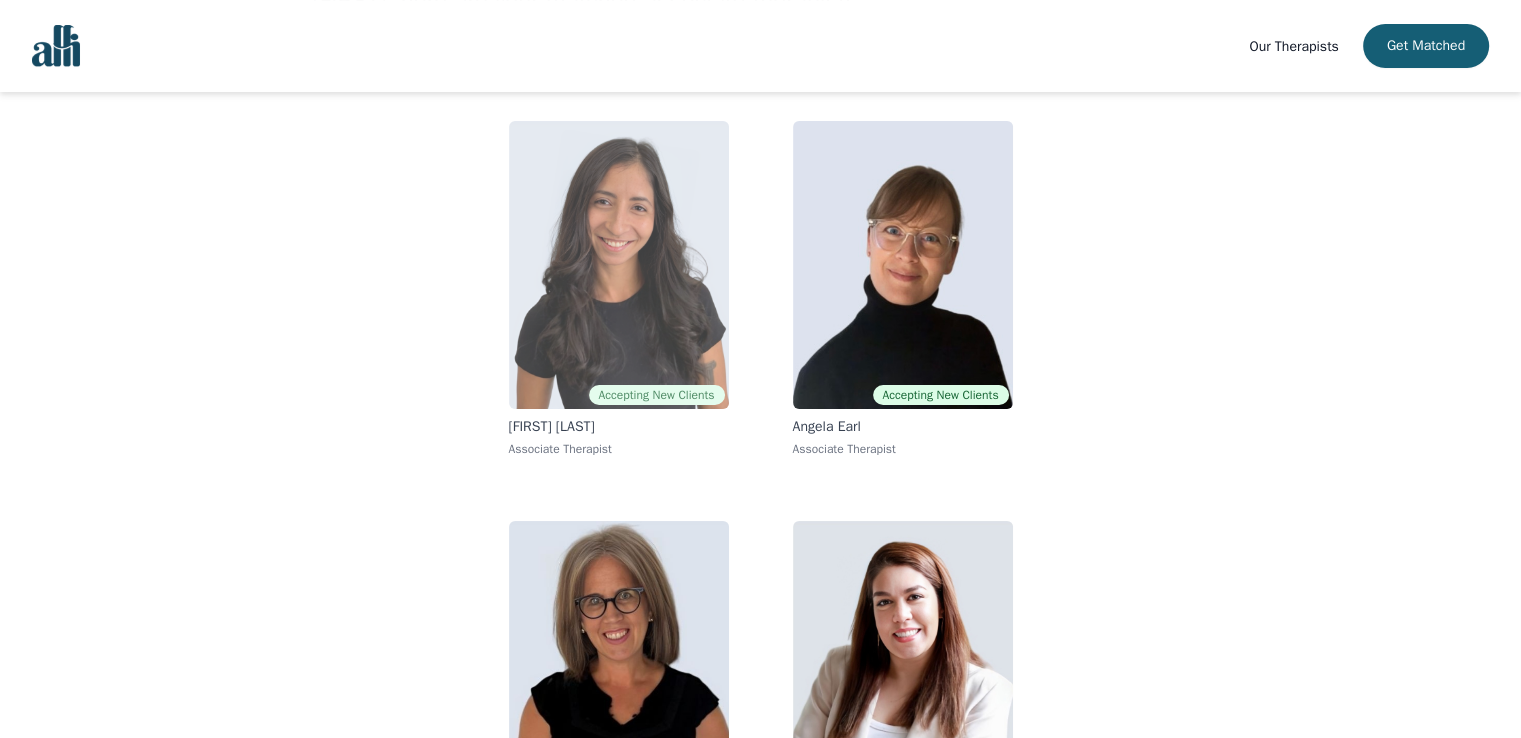 scroll, scrollTop: 6, scrollLeft: 0, axis: vertical 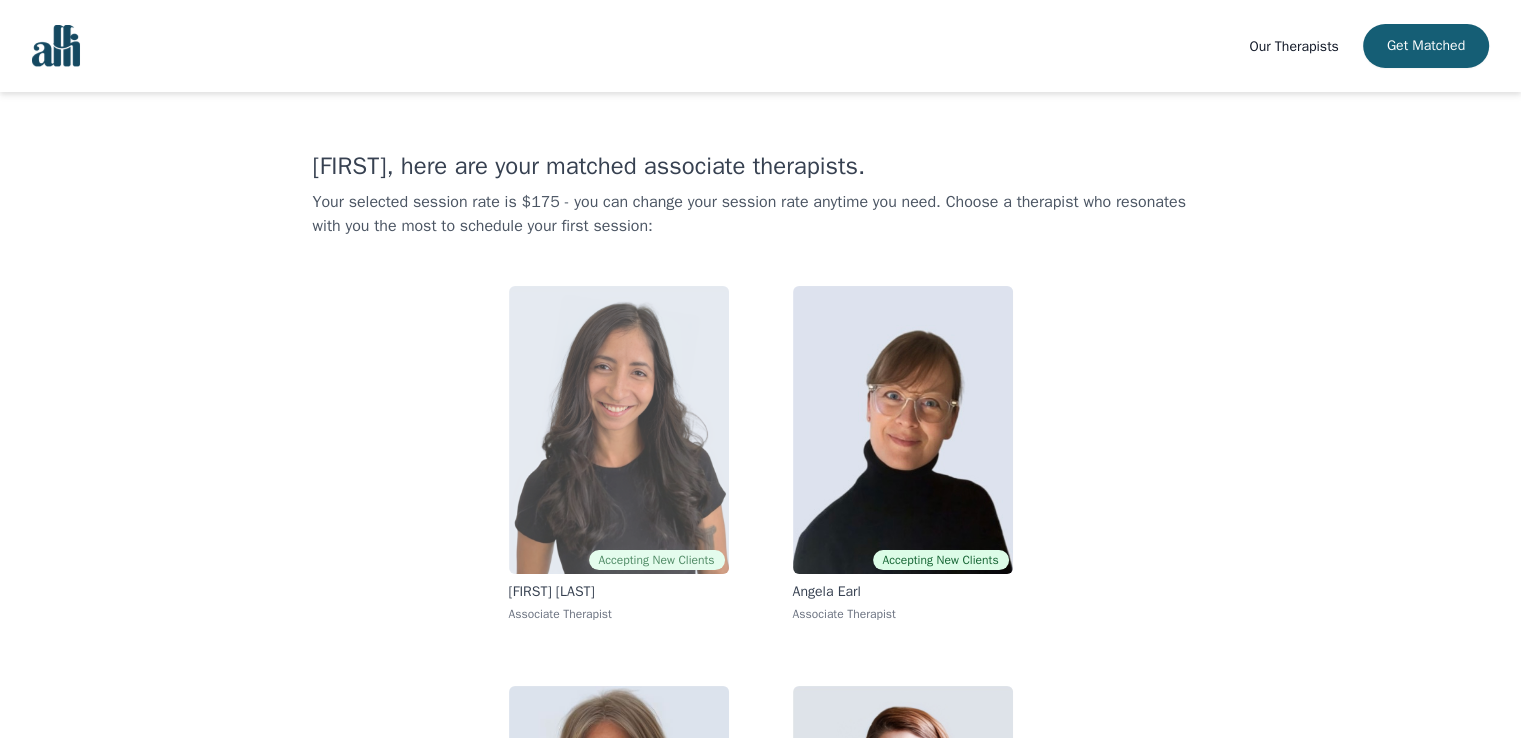 click at bounding box center (619, 430) 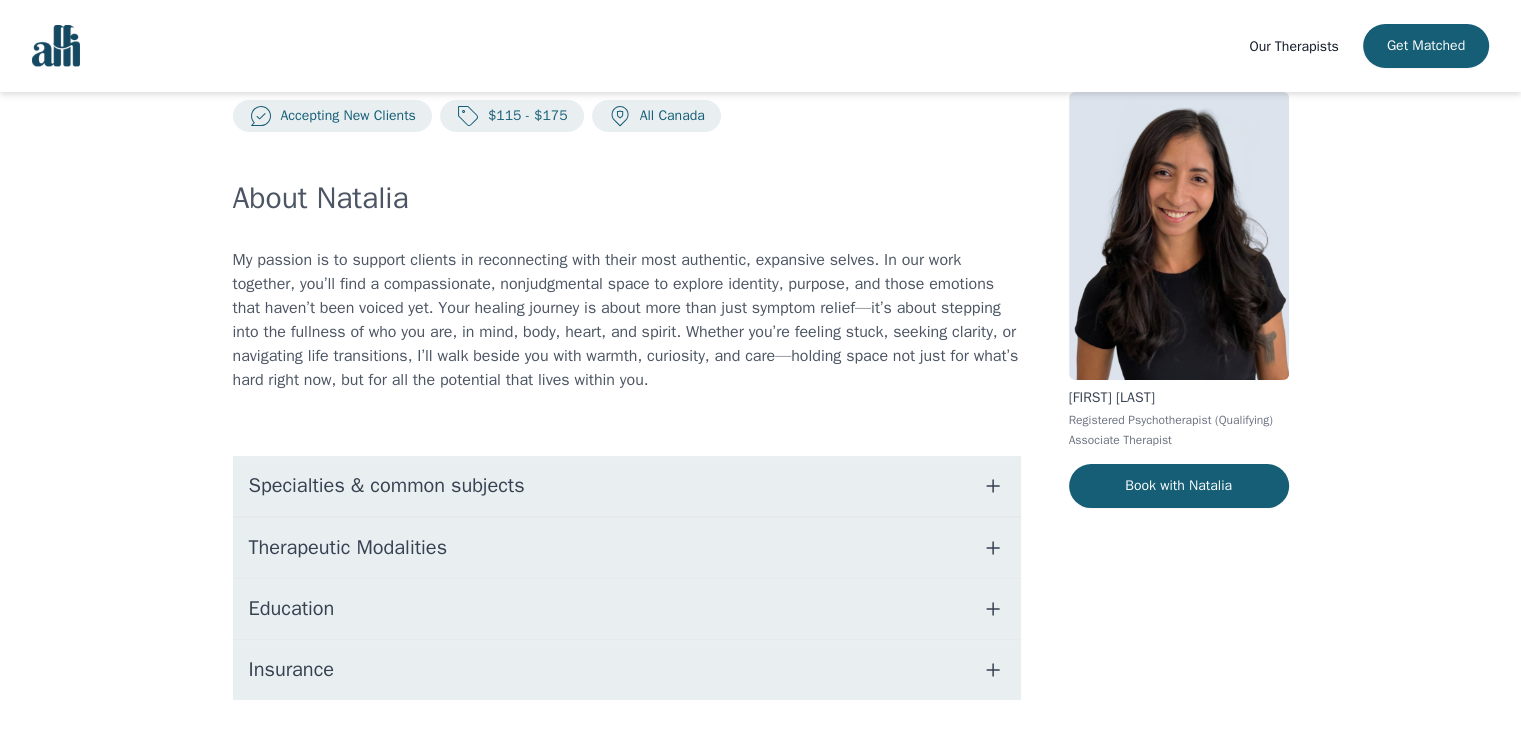 scroll, scrollTop: 0, scrollLeft: 0, axis: both 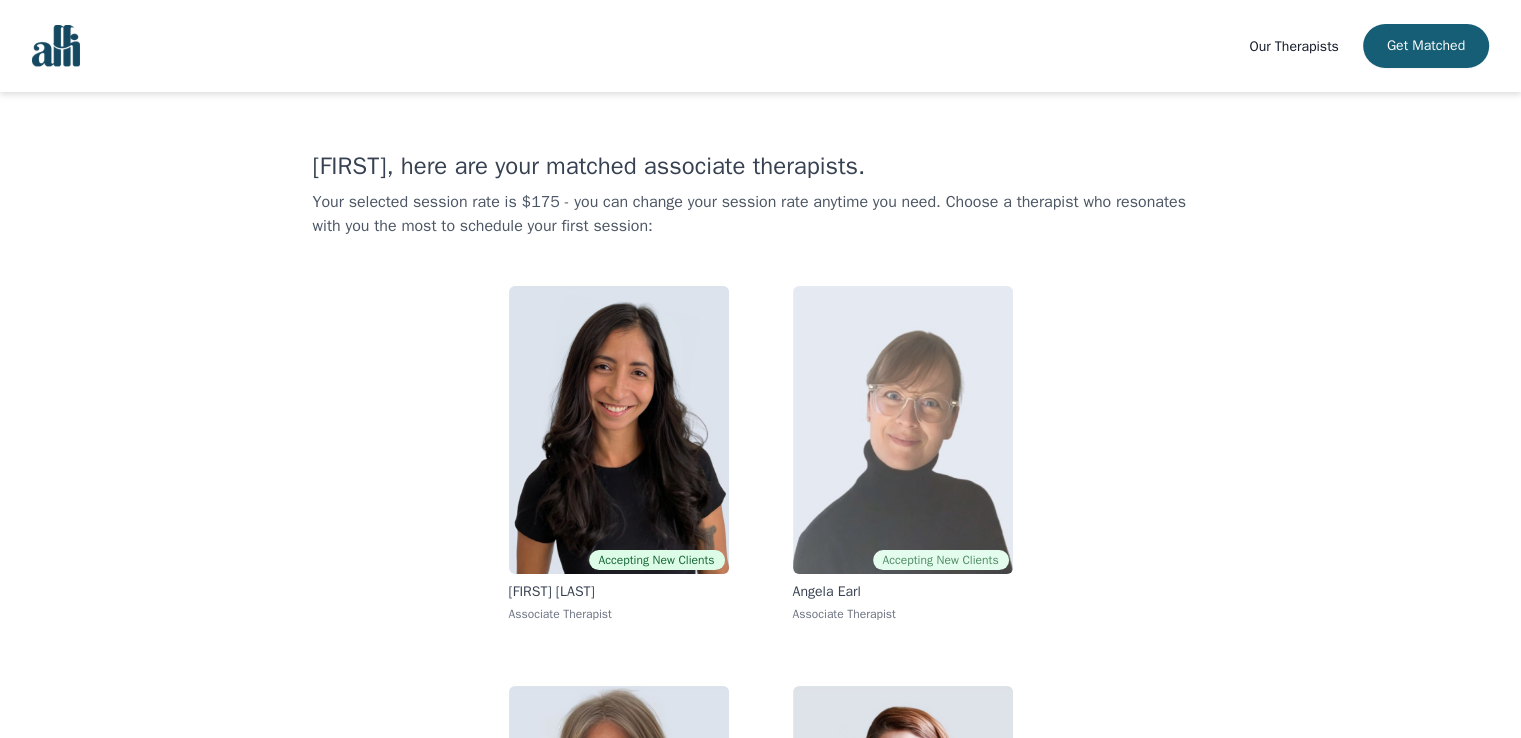 click at bounding box center [903, 430] 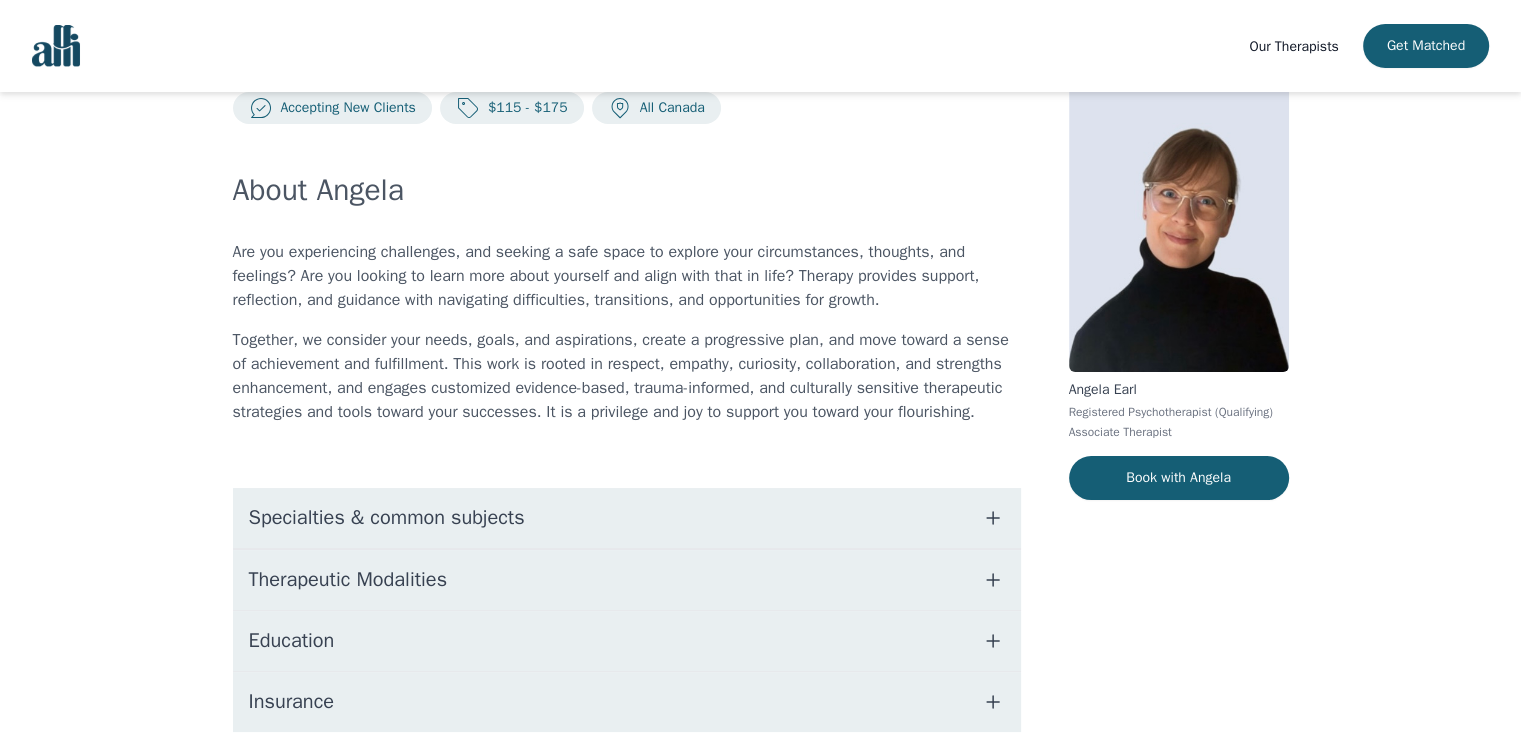 scroll, scrollTop: 145, scrollLeft: 0, axis: vertical 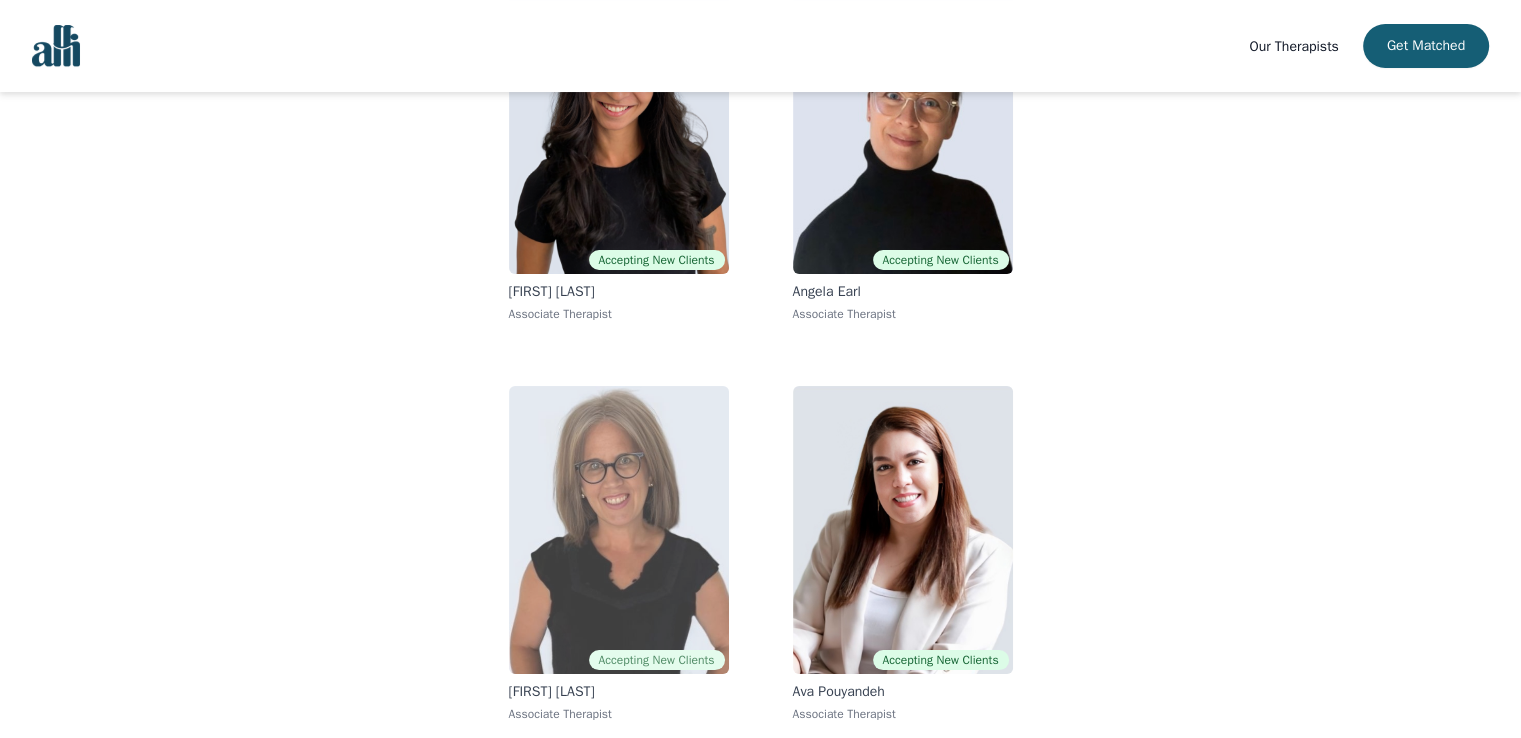 click at bounding box center (619, 530) 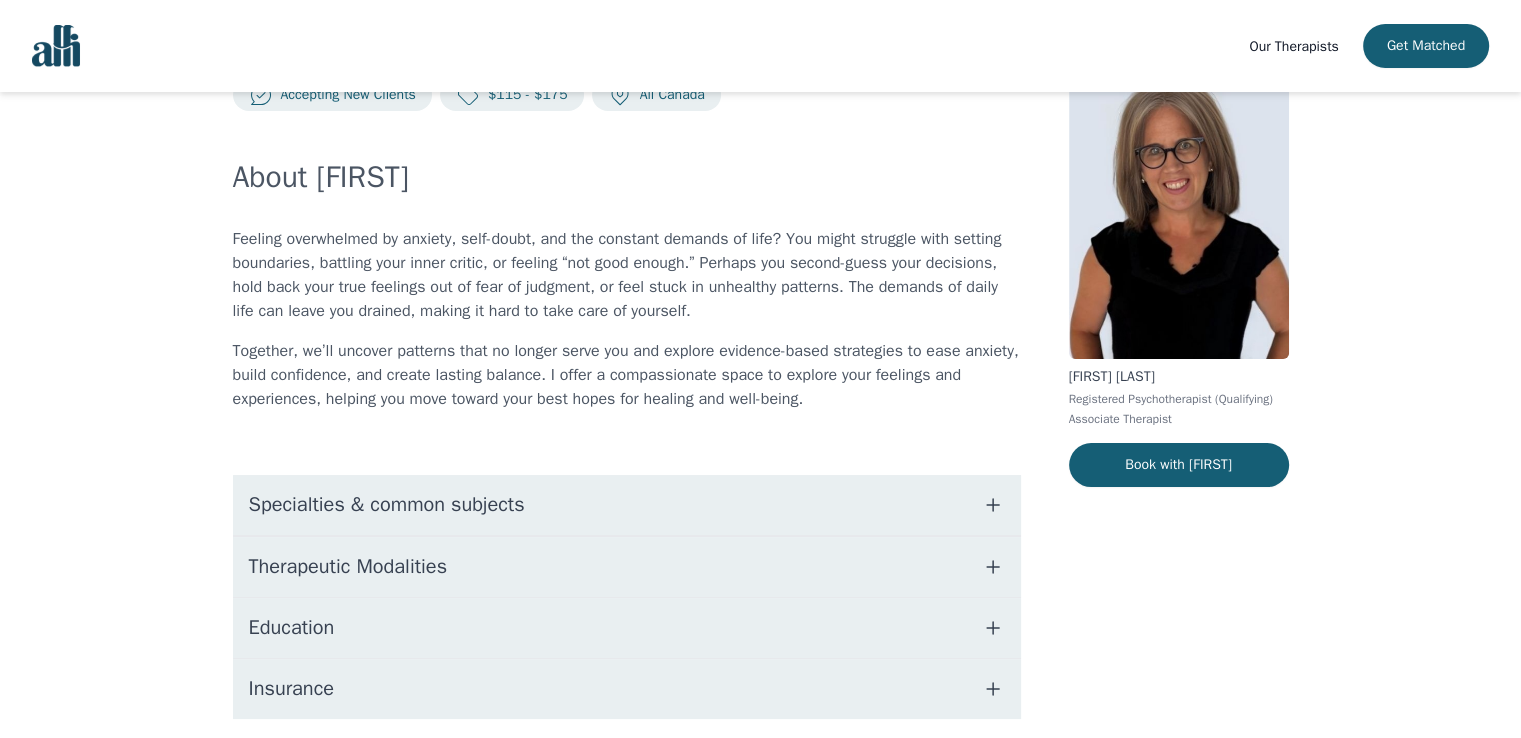 scroll, scrollTop: 0, scrollLeft: 0, axis: both 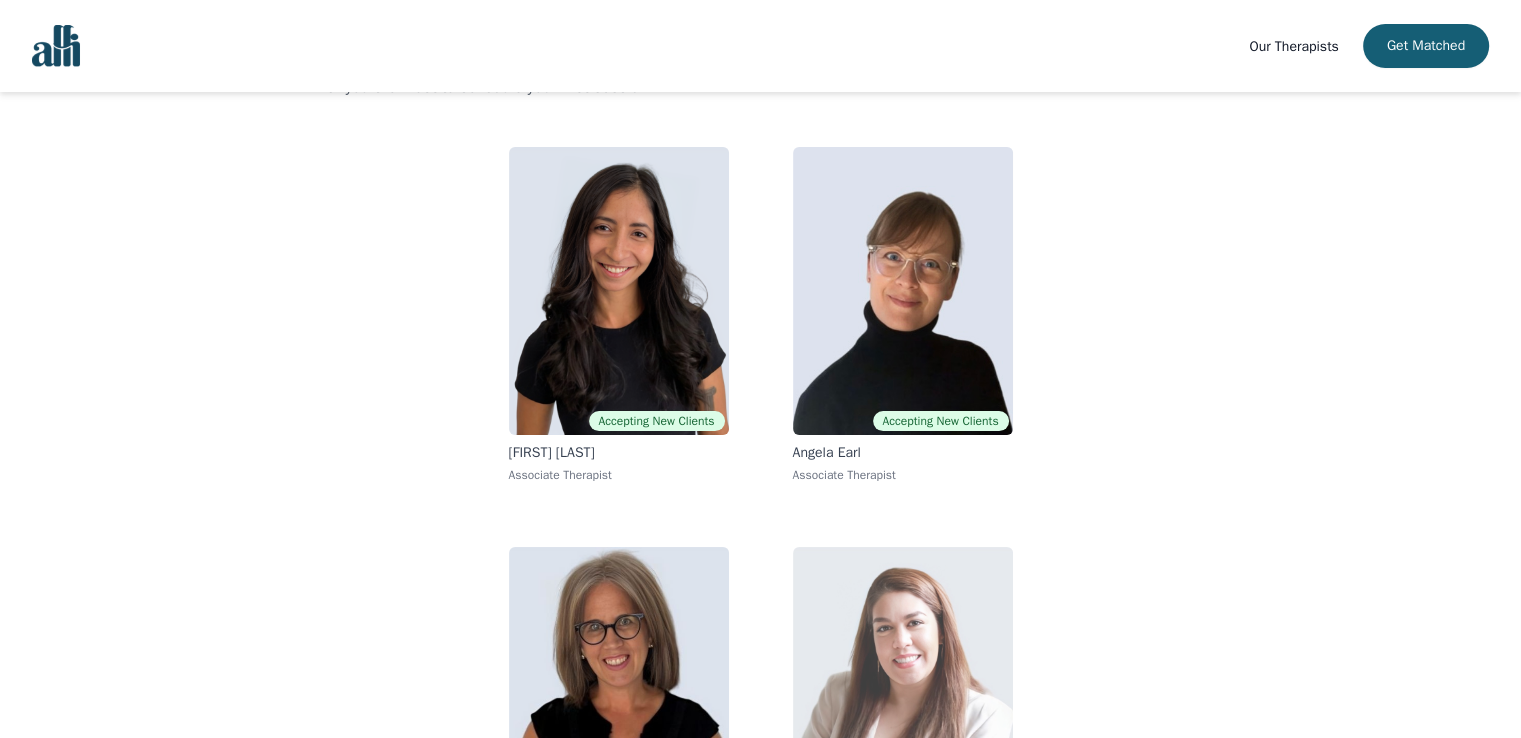 click at bounding box center (903, 691) 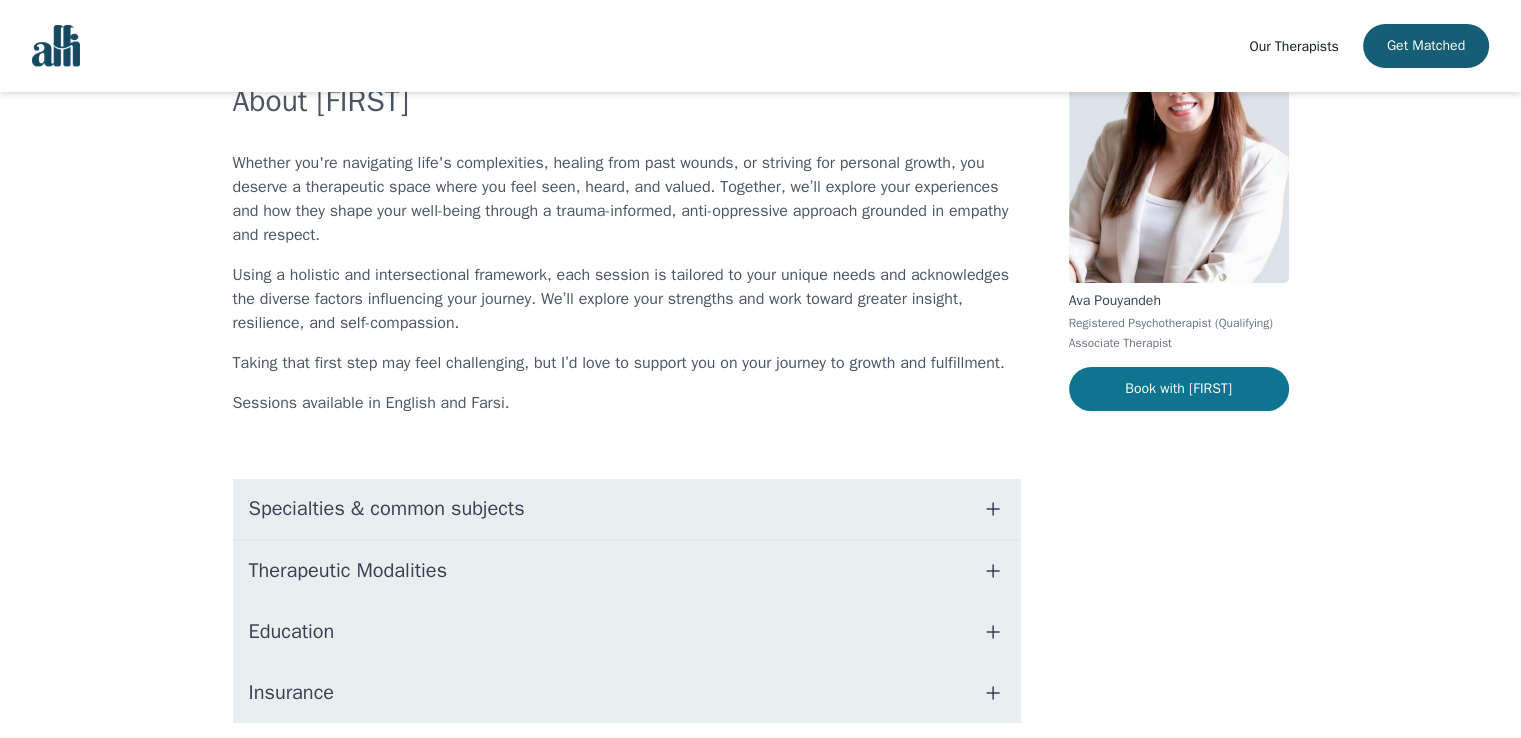 scroll, scrollTop: 0, scrollLeft: 0, axis: both 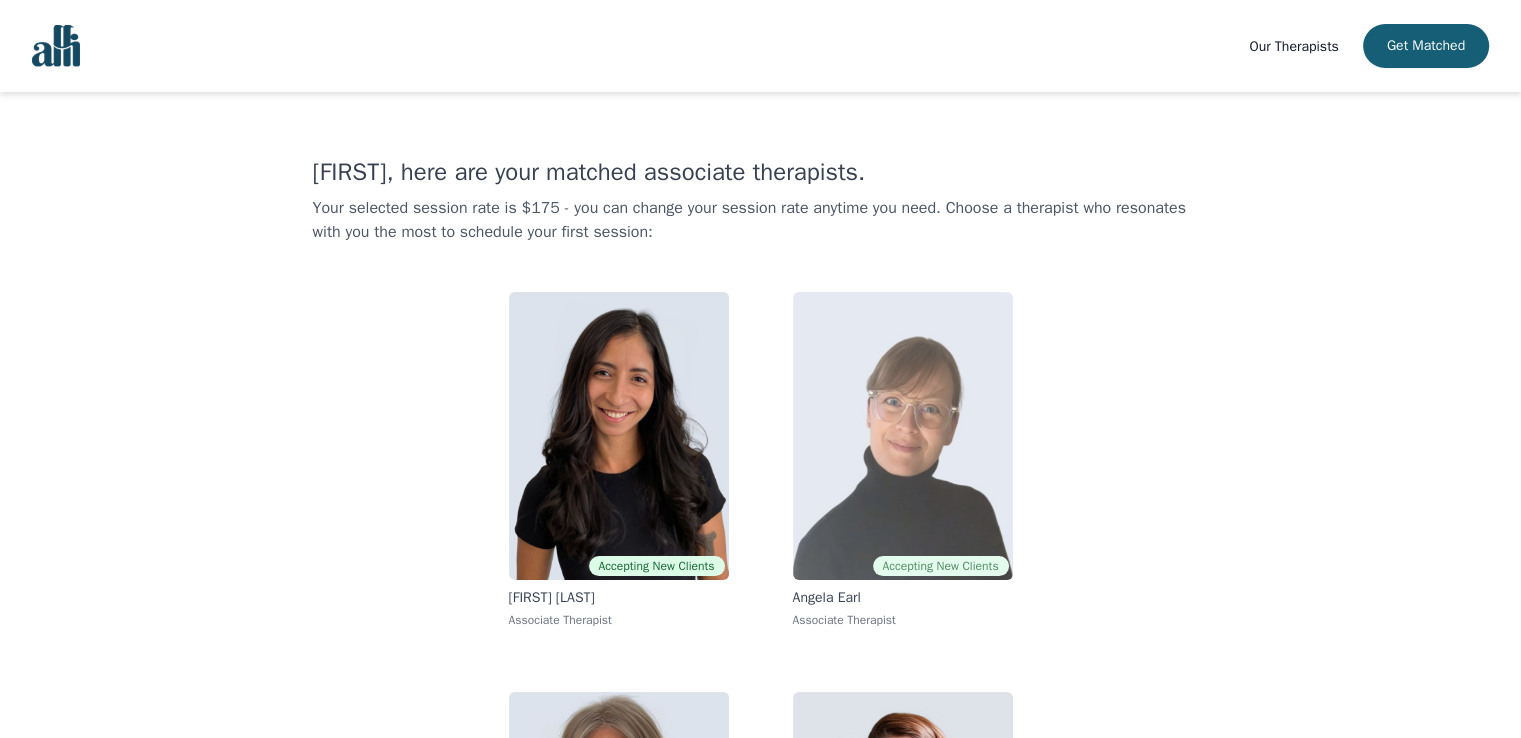 click at bounding box center (903, 436) 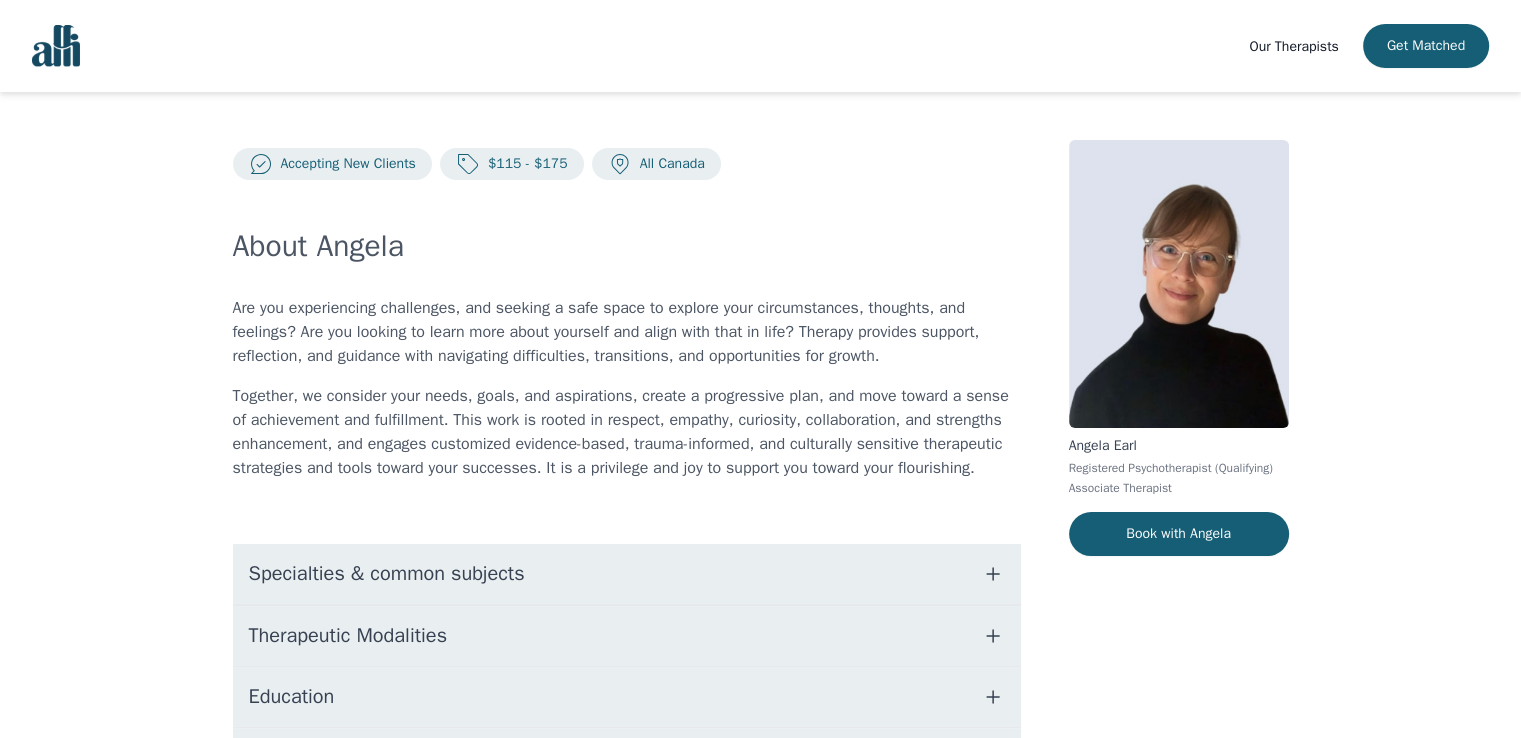 scroll, scrollTop: 145, scrollLeft: 0, axis: vertical 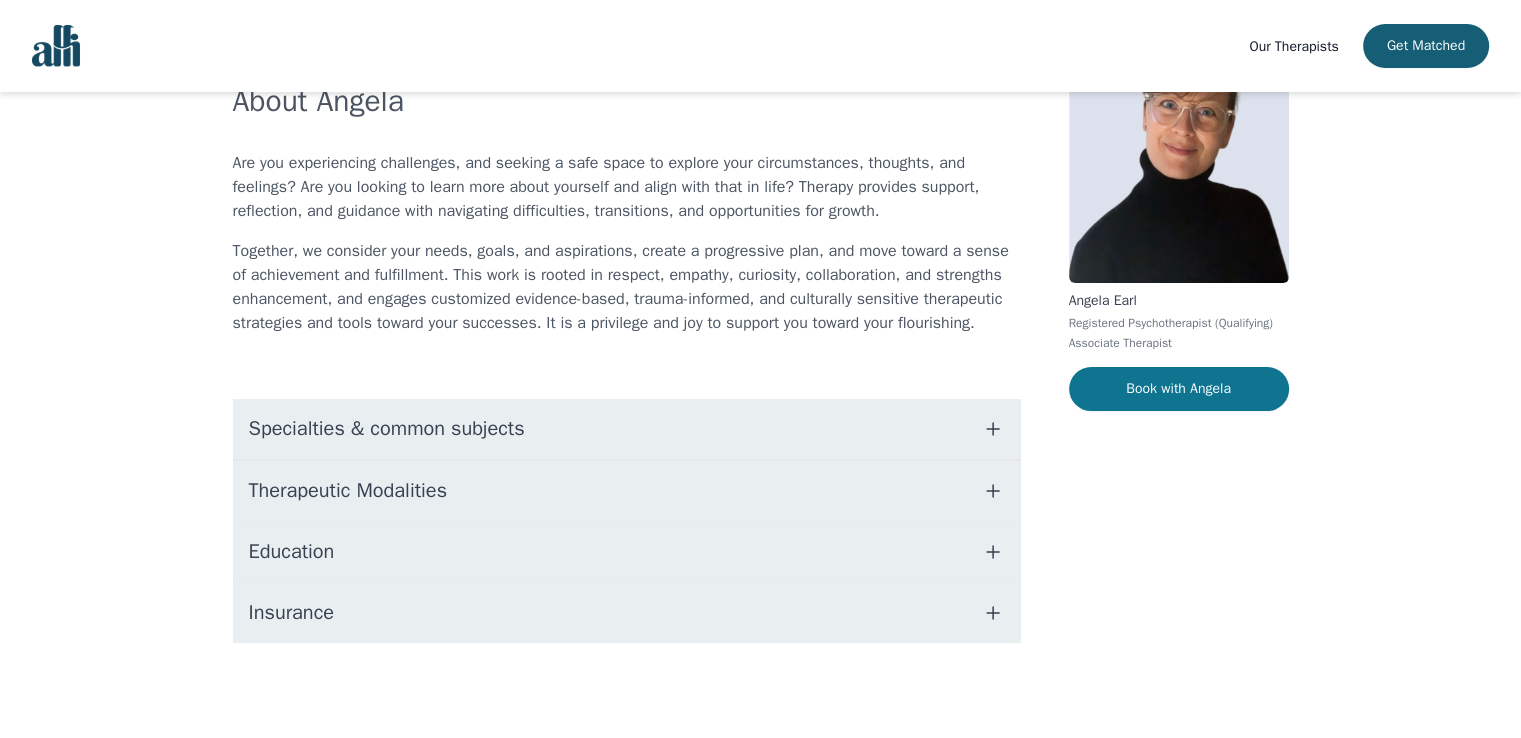 click on "Book with Angela" at bounding box center [1179, 389] 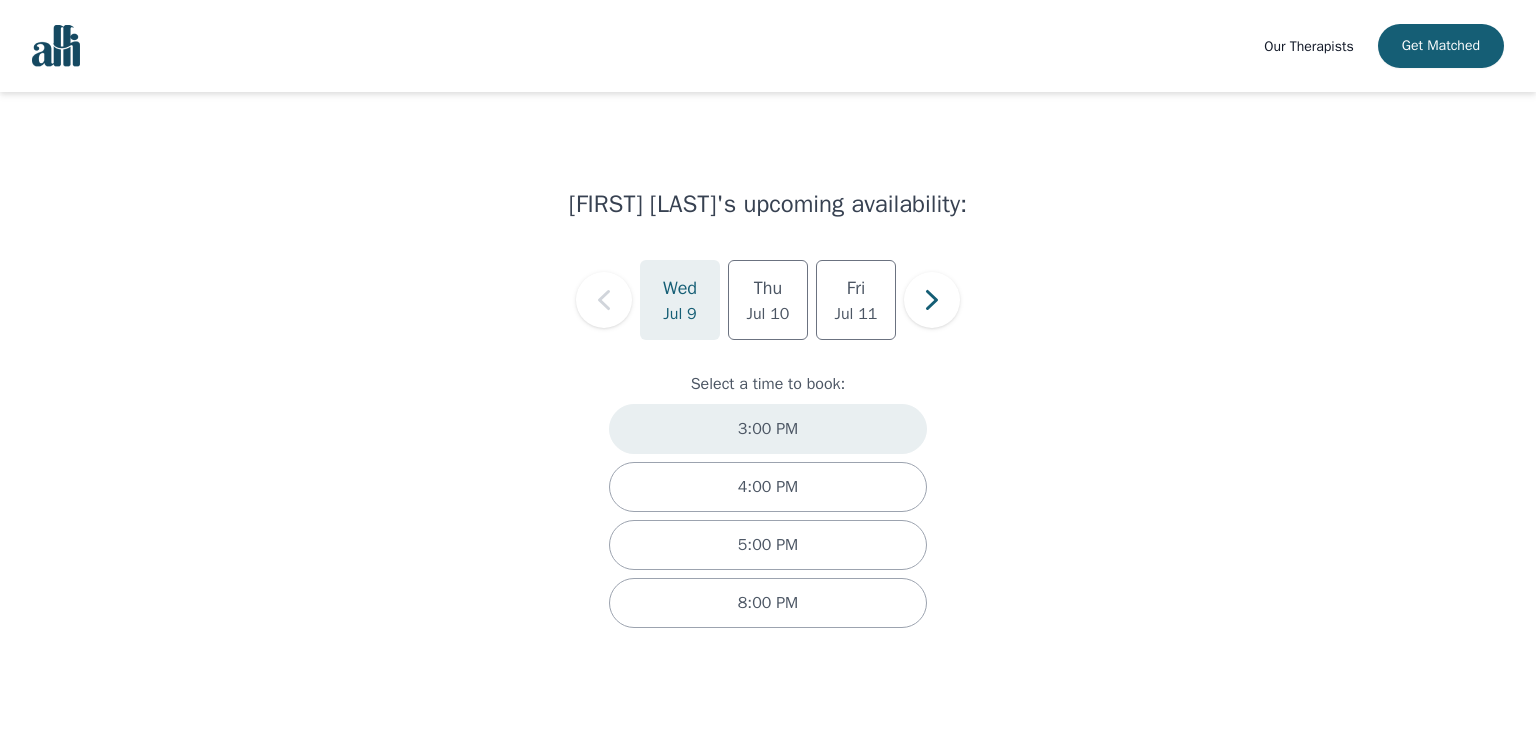 click on "3:00 PM" at bounding box center (768, 429) 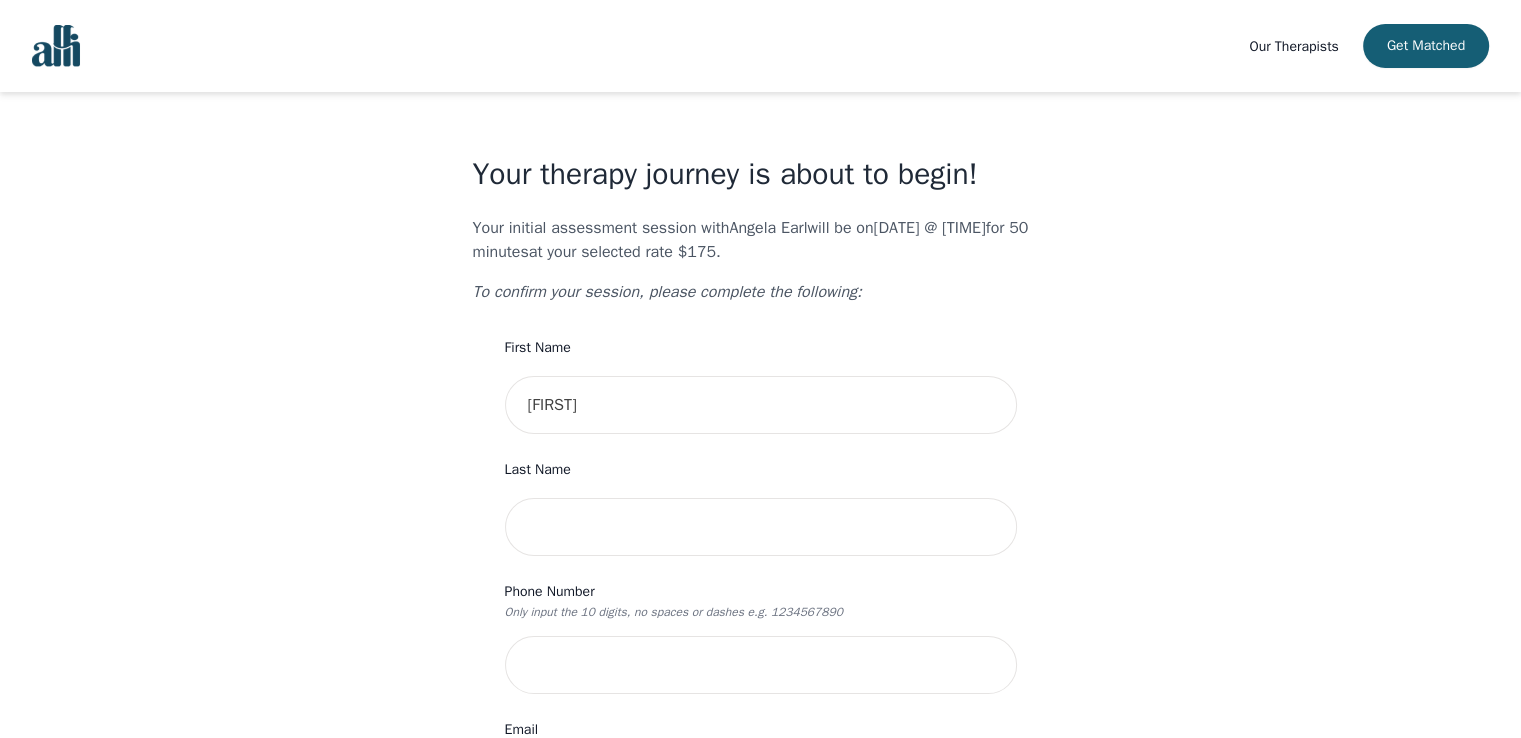 click on "Your therapy journey is about to begin! Your initial assessment session with   [FIRST] [LAST]  will be on  [DATE] @ [TIME]  for 50 minutes  at your selected rate $175. To confirm your session, please complete the following: First Name [FIRST] Last Name Phone Number Only input the 10 digits, no spaces or dashes e.g. 1234567890 Email [EMAIL] Address Unit Number (Optional) Emergency Contact Name Emergency Contact Phone Number I have a promo code I have read and accept the  consent to counselling and psychotherapy services I have read and accept  Alli's Terms of Services I understand that I will be charged the full session rate if I cancel within 24 hours of my scheduled appointment or if I miss it all together. (*Note: This does not apply to your very first session with Alli. You may cancel your first session at any time without incurring fees). I understand that Alli is not a crisis service (If you are having thoughts of self-harm or thoughts of harming others please contact 9-8-8)" at bounding box center (761, 895) 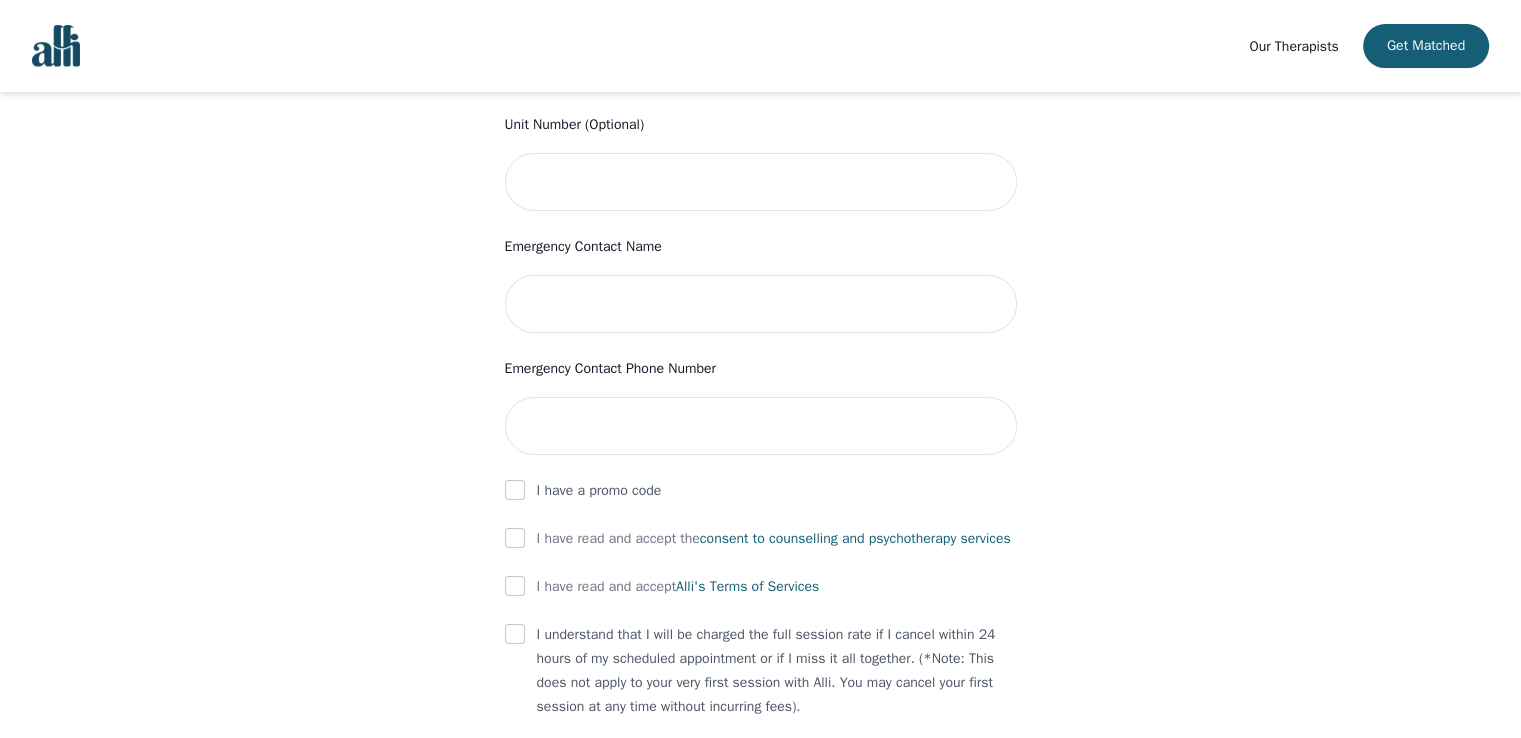 scroll, scrollTop: 1036, scrollLeft: 0, axis: vertical 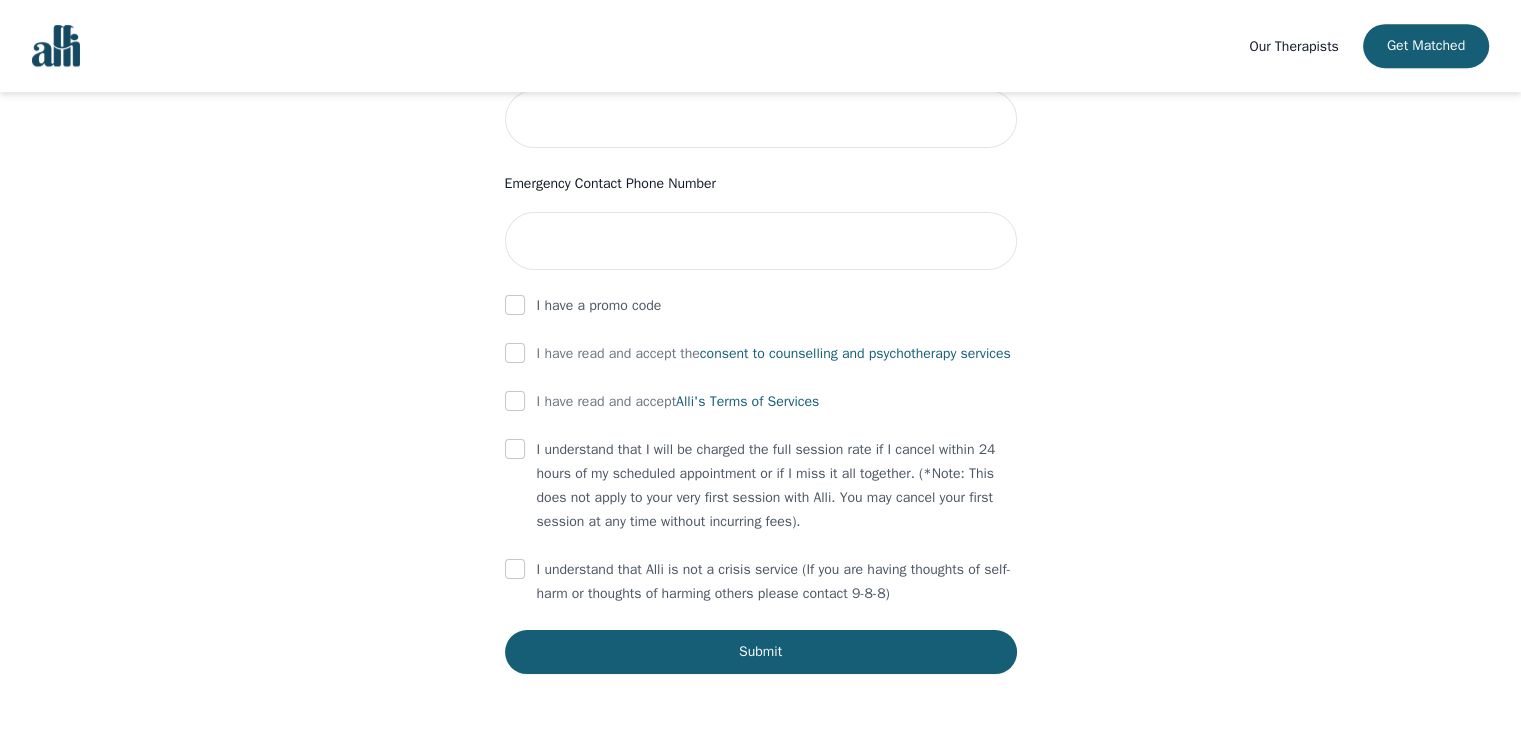 click on "First Name [FIRST] Last Name Phone Number Only input the 10 digits, no spaces or dashes e.g. 1234567890 Email [EMAIL] Address Unit Number (Optional) Emergency Contact Name Emergency Contact Phone Number I have a promo code I have read and accept the  consent to counselling and psychotherapy services I have read and accept  Alli's Terms of Services I understand that I will be charged the full session rate if I cancel within 24 hours of my scheduled appointment or if I miss it all together. (*Note: This does not apply to your very first session with Alli. You may cancel your first session at any time without incurring fees). I understand that Alli is not a crisis service (If you are having thoughts of self-harm or thoughts of harming others please contact 9-8-8) Submit" at bounding box center (761, -3) 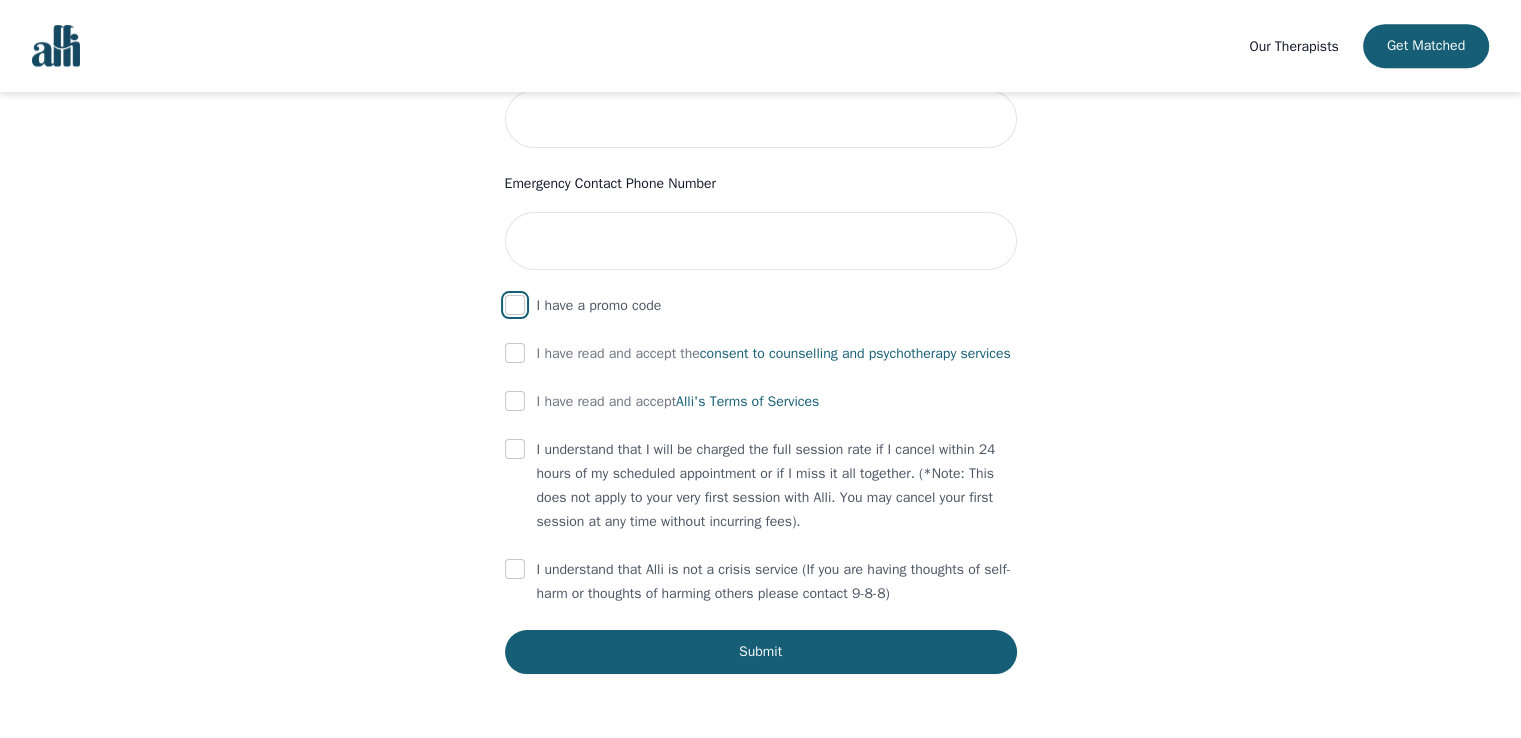 click at bounding box center (515, 305) 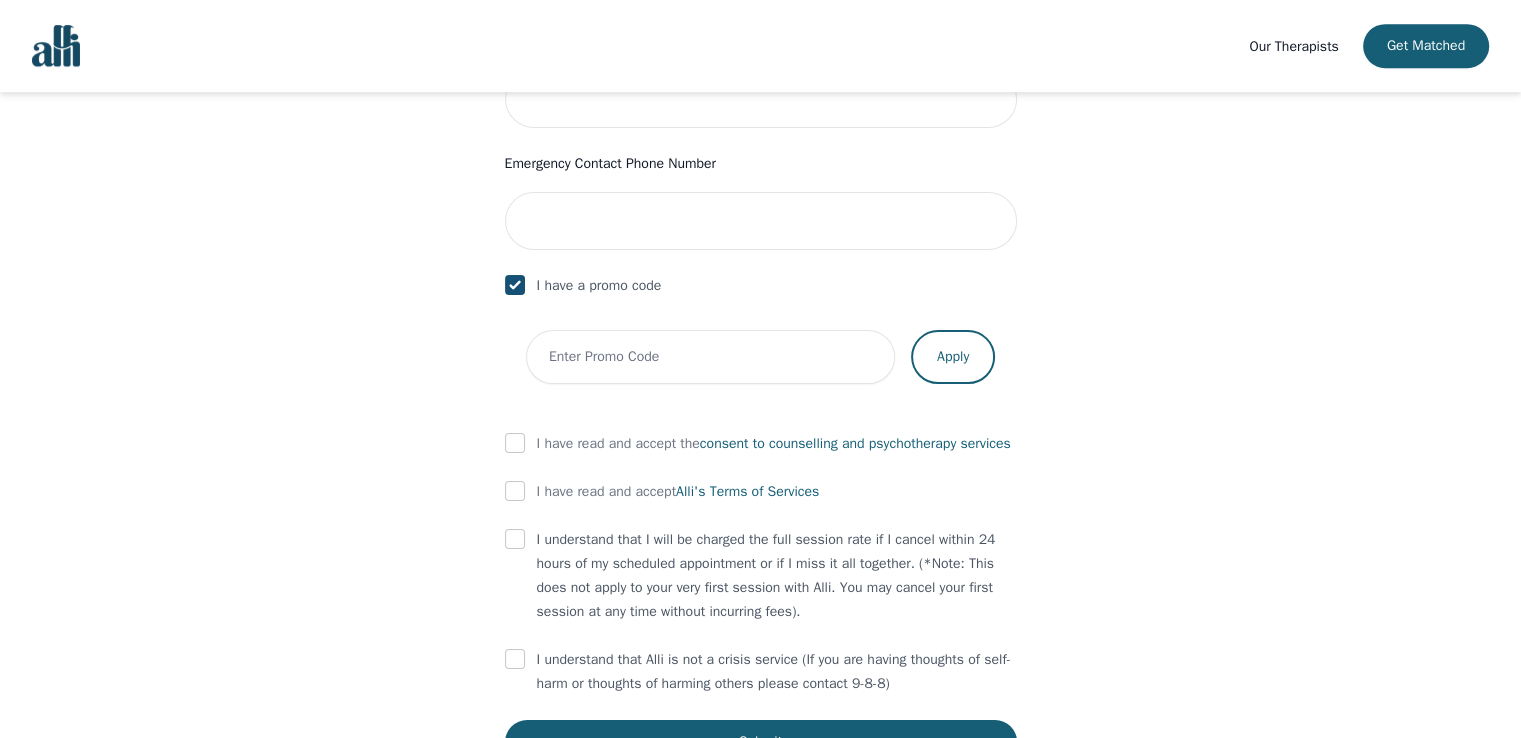 click at bounding box center (515, 285) 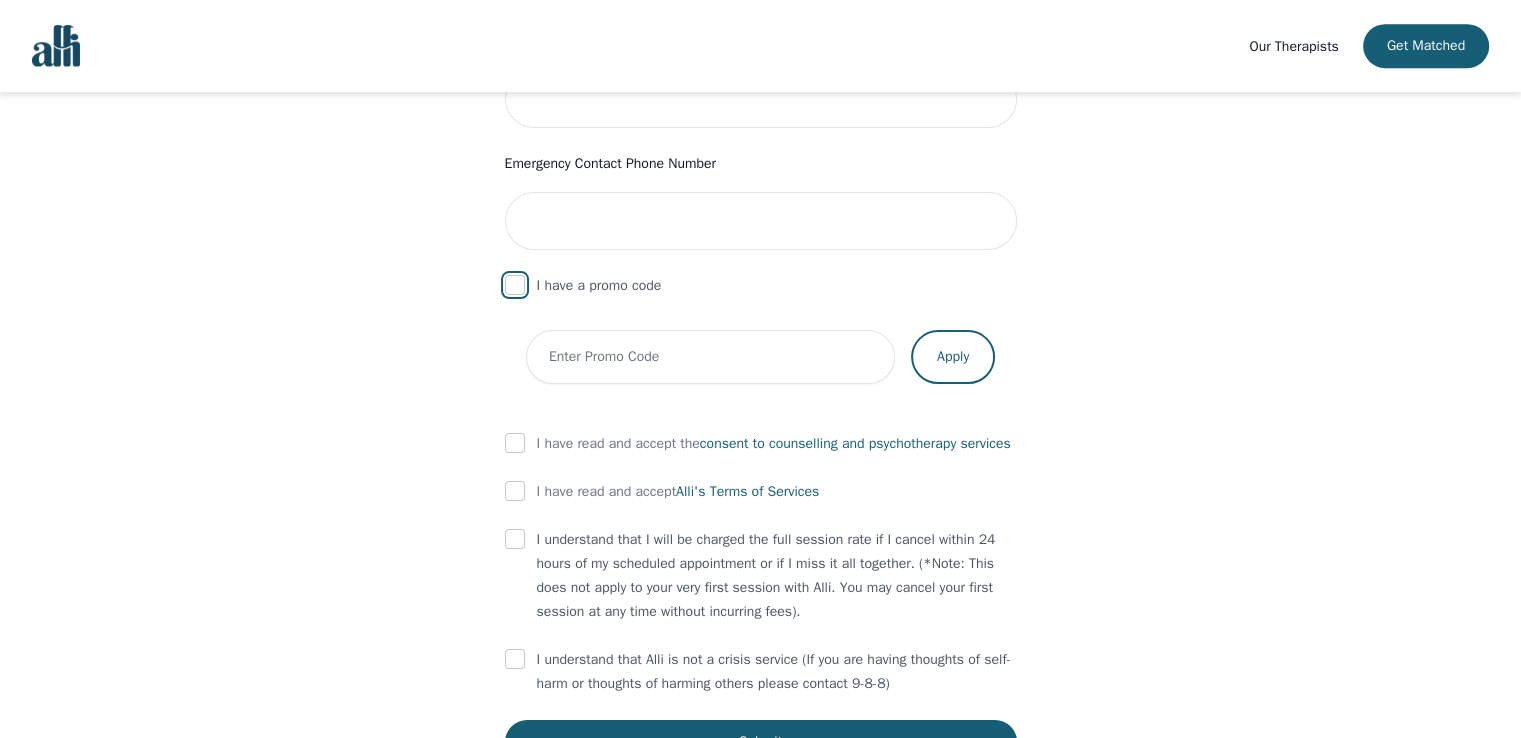 checkbox on "false" 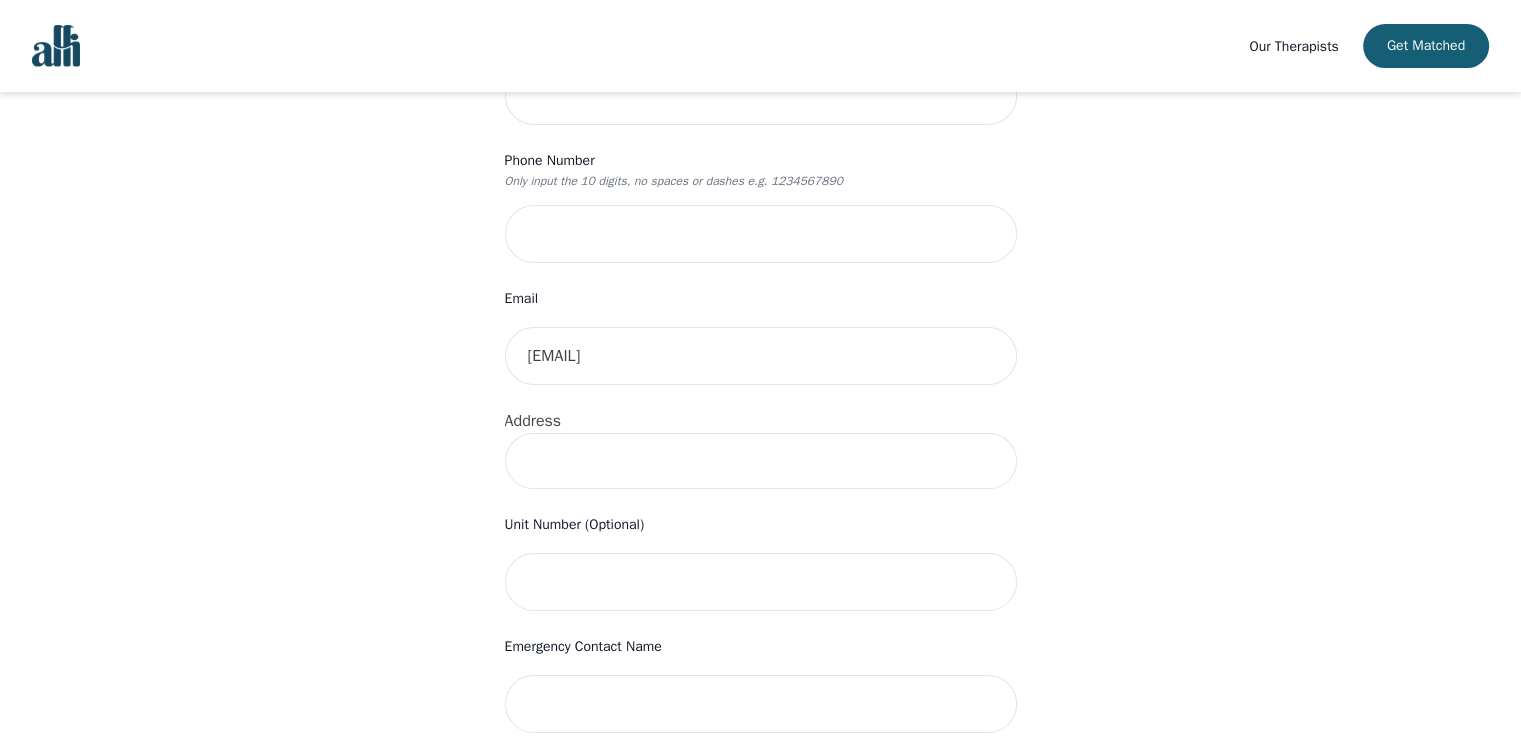 scroll, scrollTop: 0, scrollLeft: 0, axis: both 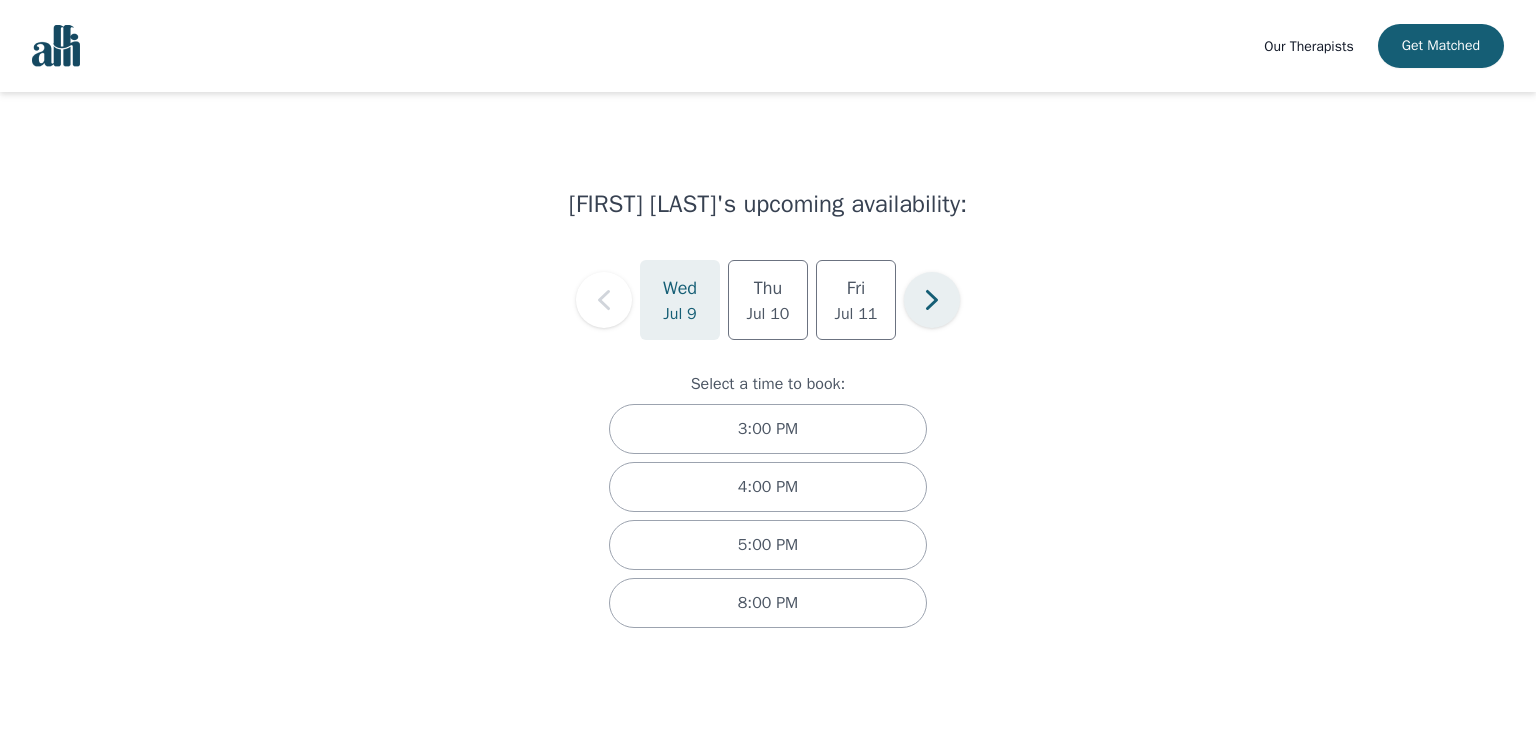 click at bounding box center [932, 300] 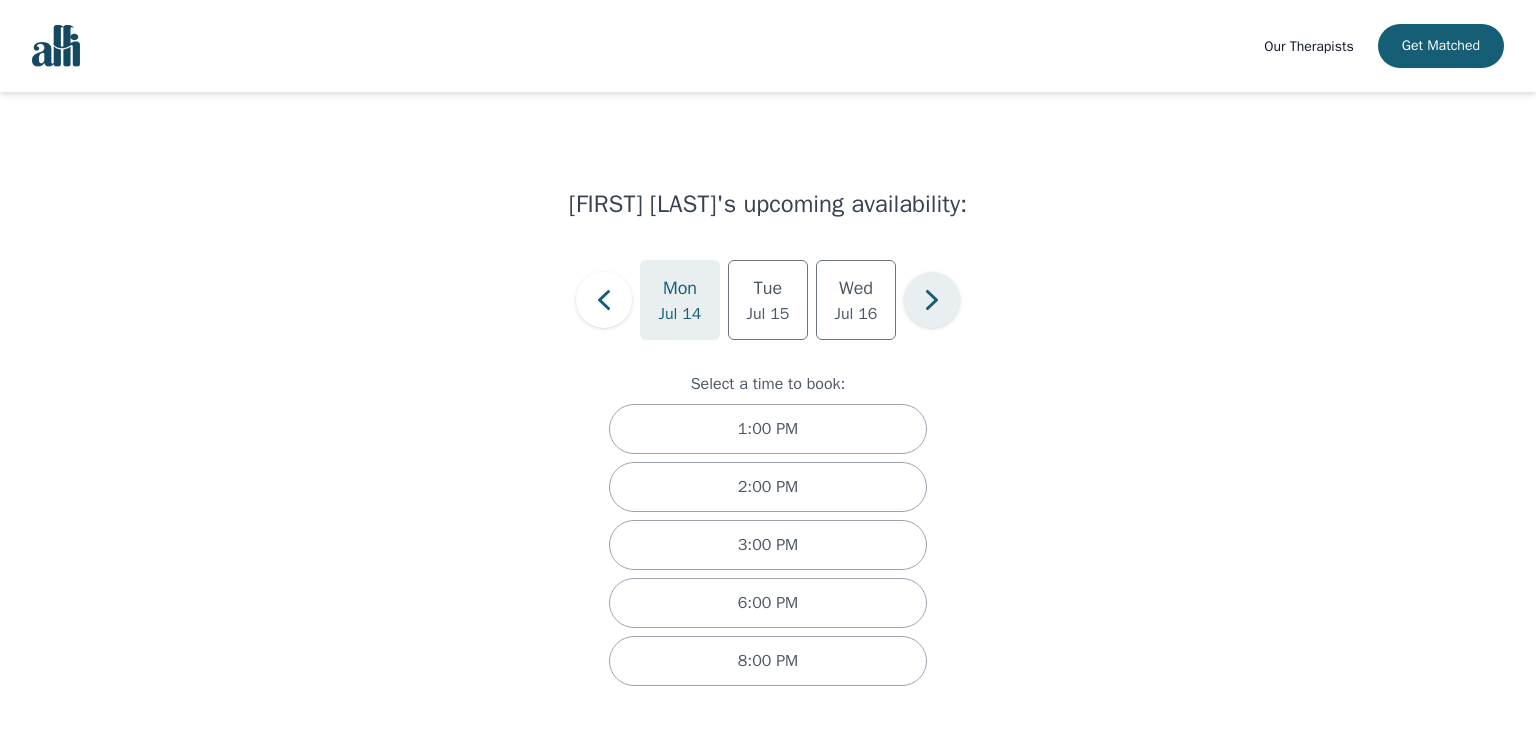 click at bounding box center [604, 300] 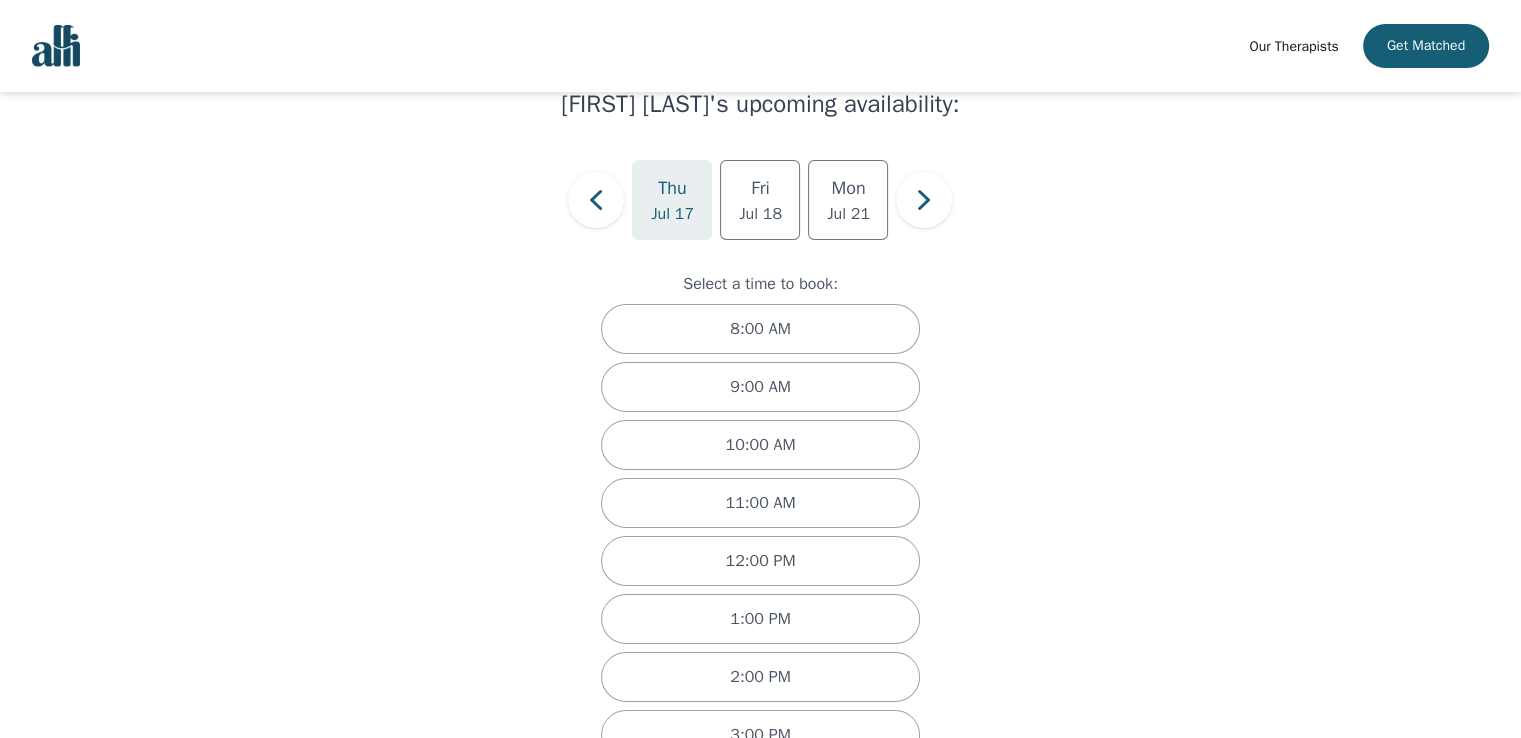 scroll, scrollTop: 0, scrollLeft: 0, axis: both 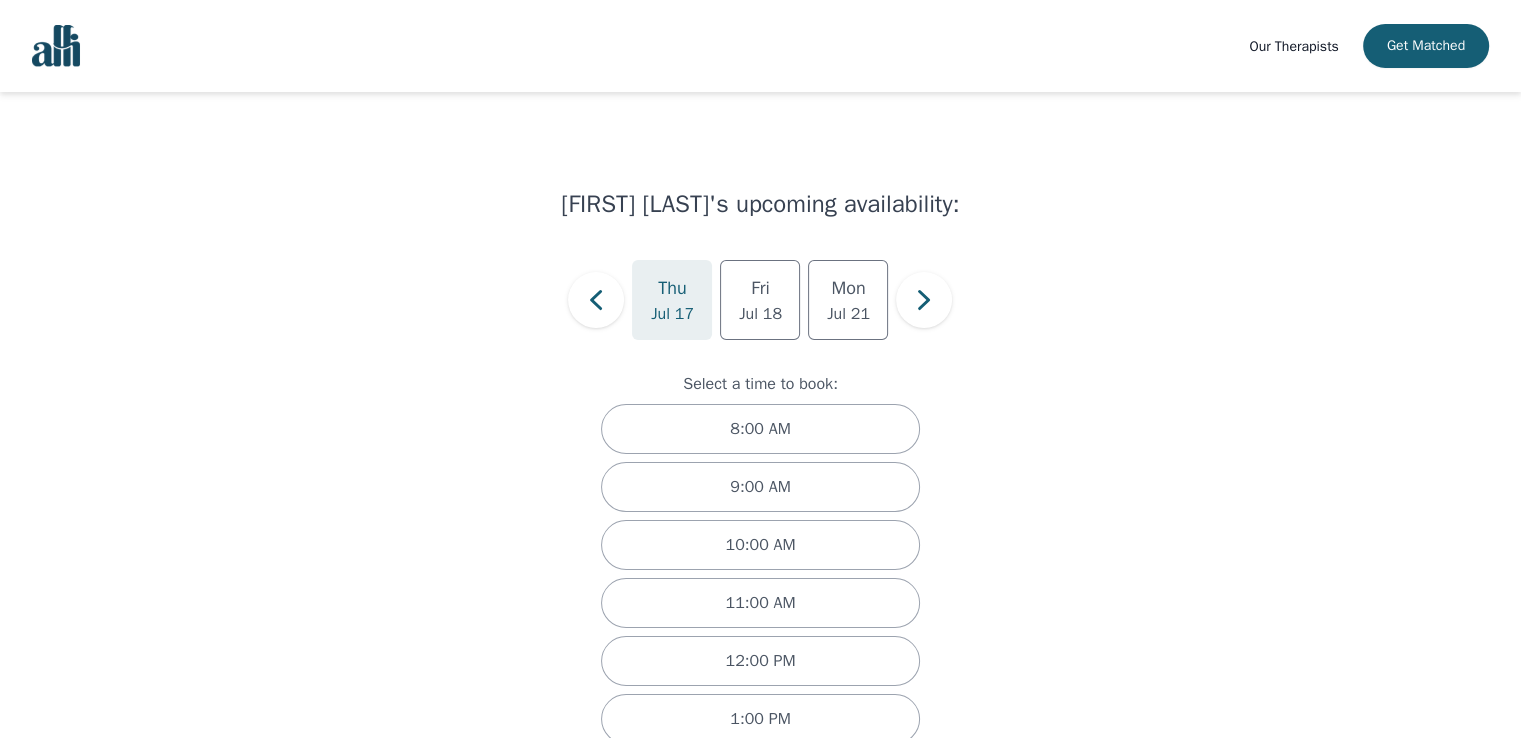 click on "Our Therapists Get Matched" at bounding box center (760, 46) 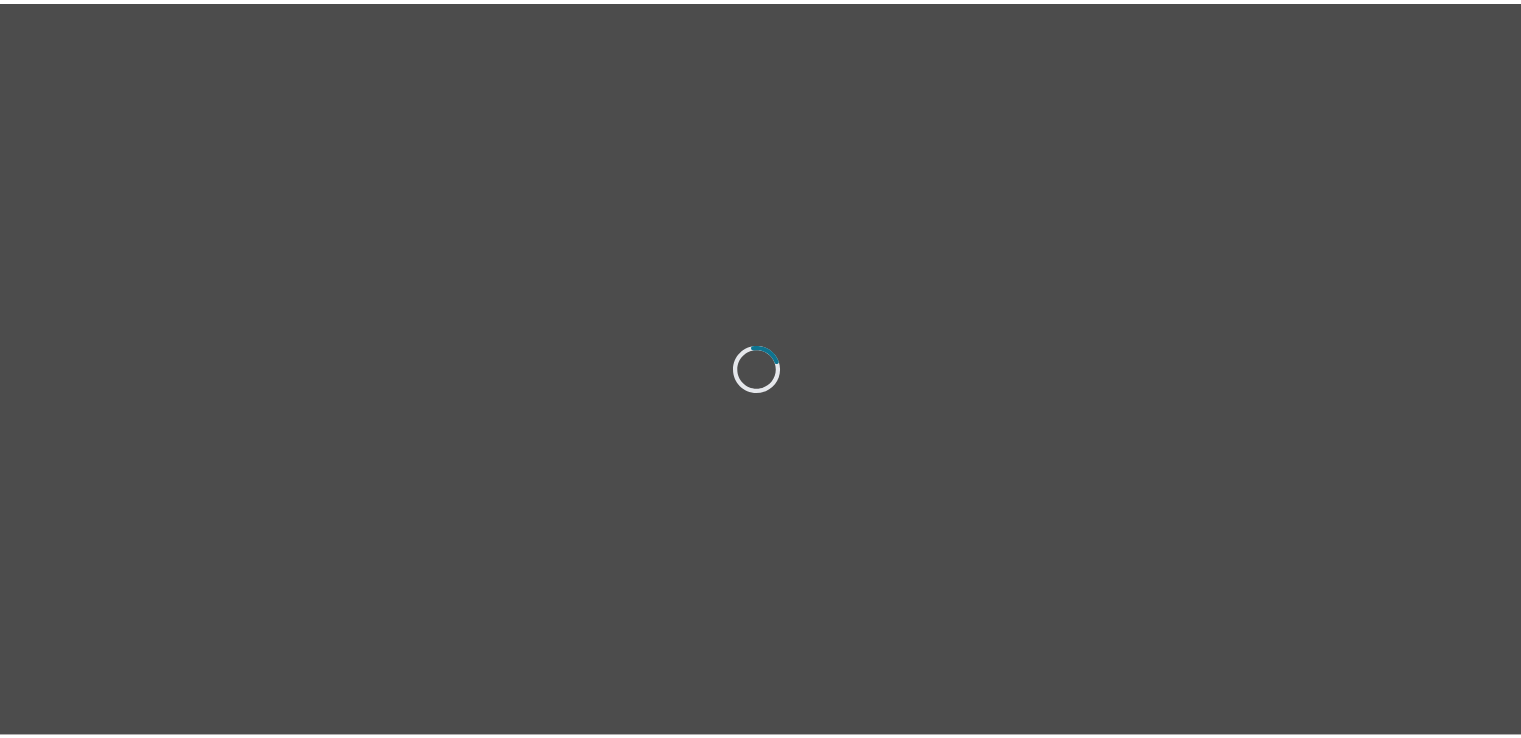 scroll, scrollTop: 0, scrollLeft: 0, axis: both 